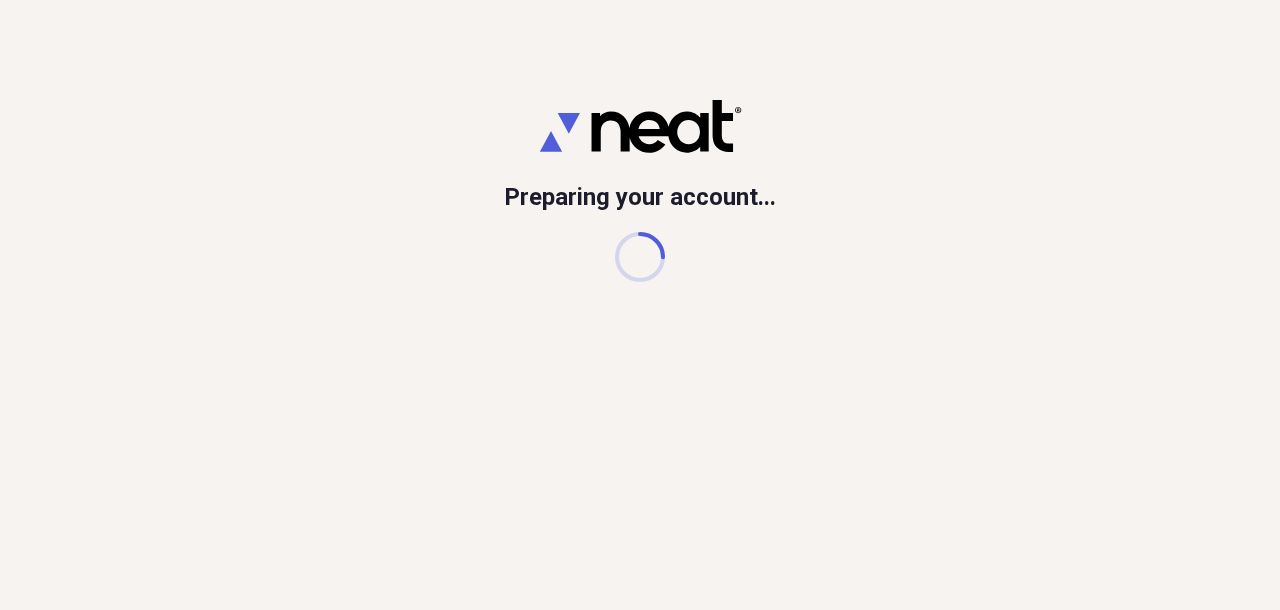 scroll, scrollTop: 0, scrollLeft: 0, axis: both 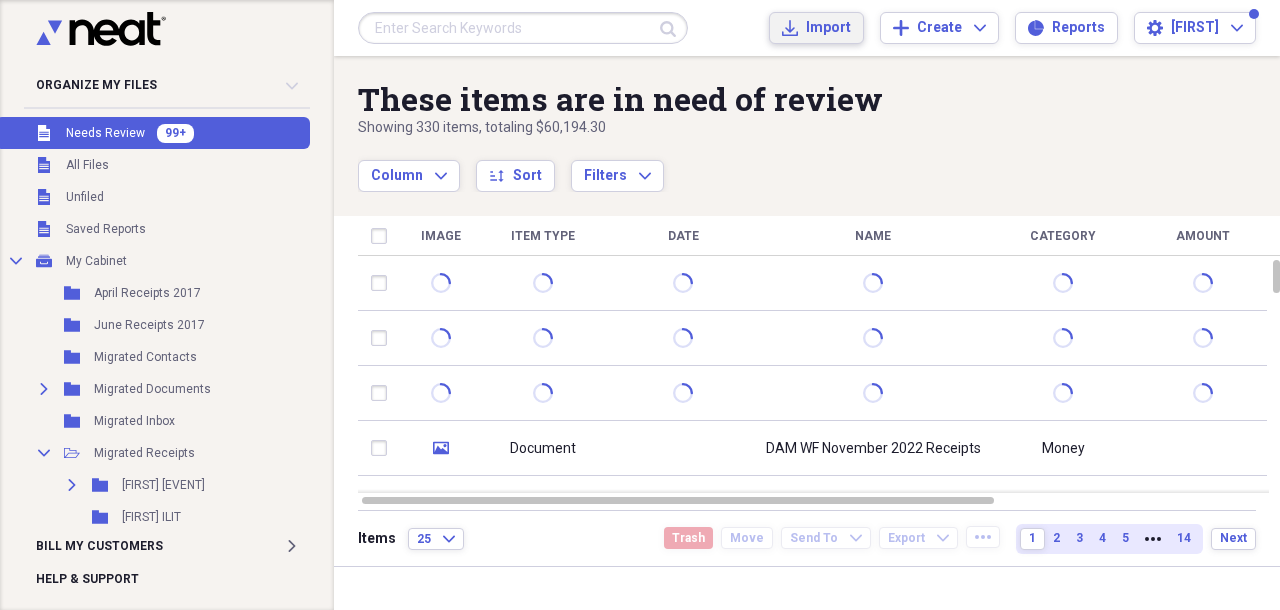 click on "Import" at bounding box center [828, 28] 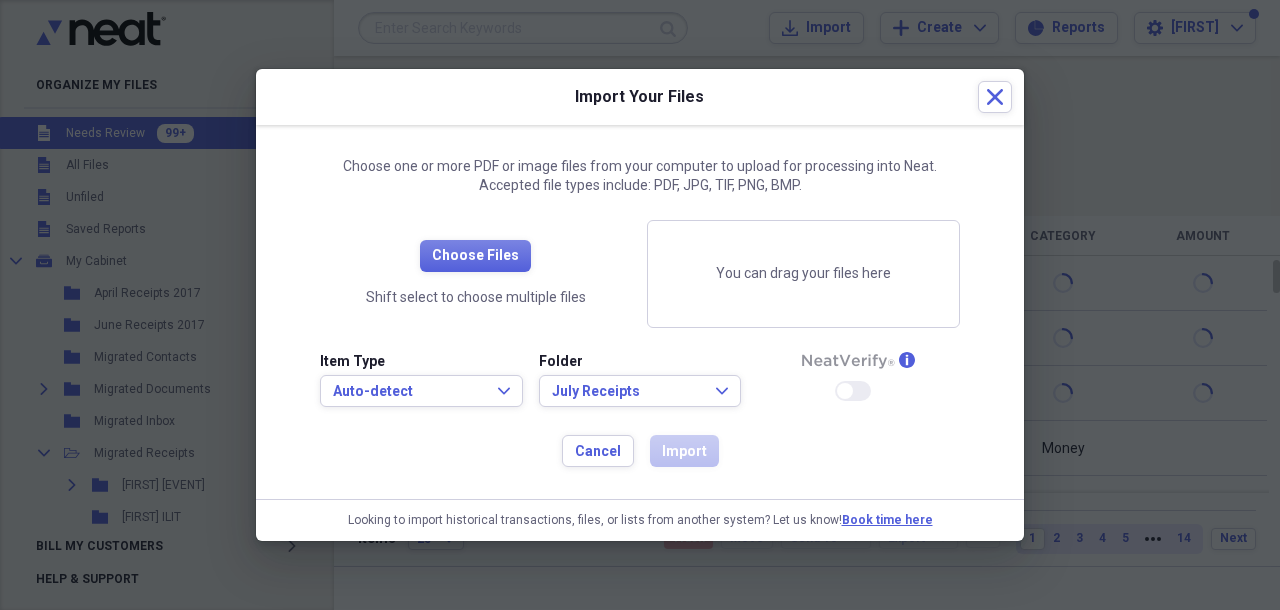 click on "Item Type Auto-detect Expand Folder July Receipts Expand info Enable Neat Verify" at bounding box center (640, 388) 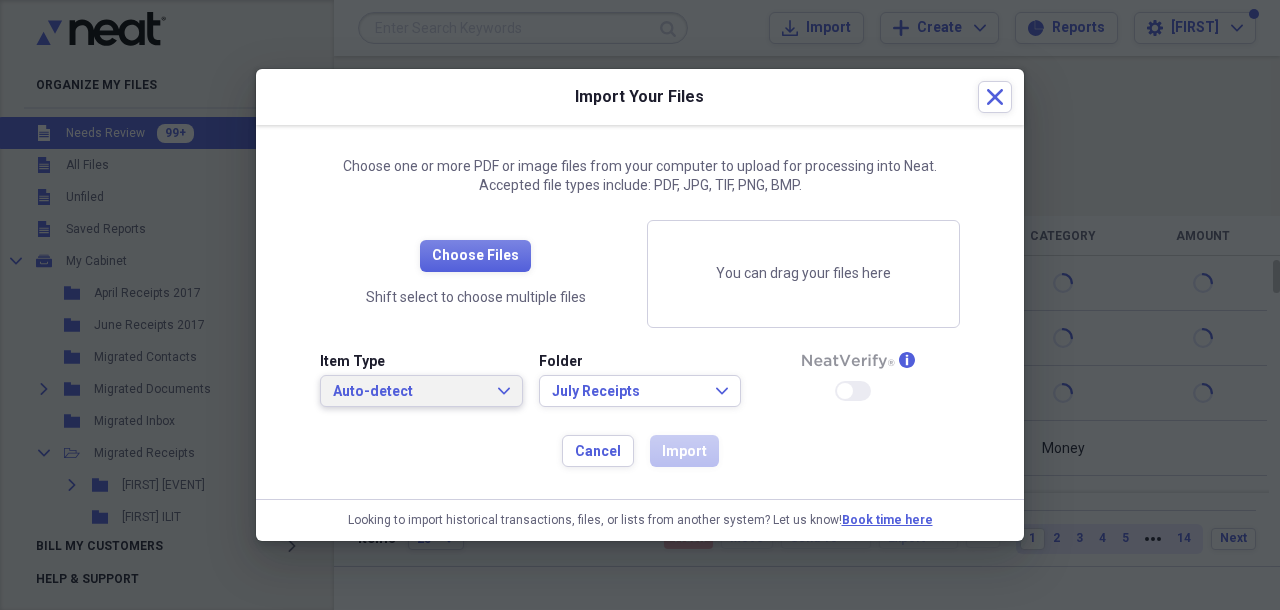 click on "Auto-detect" at bounding box center (409, 392) 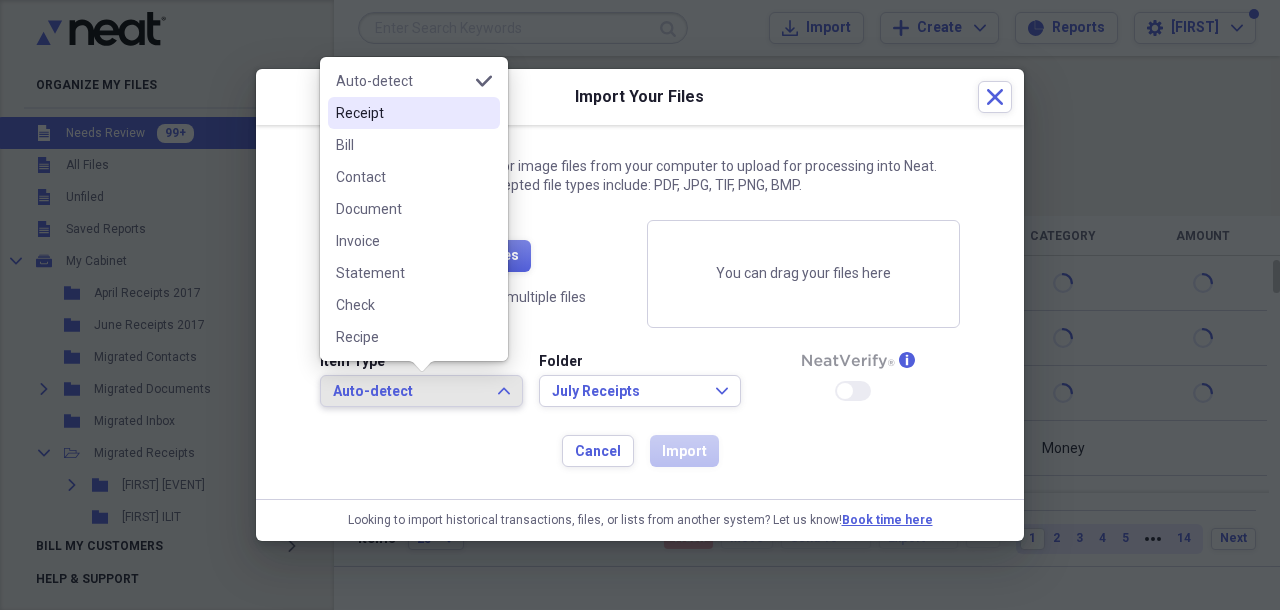 click on "Receipt" at bounding box center [402, 113] 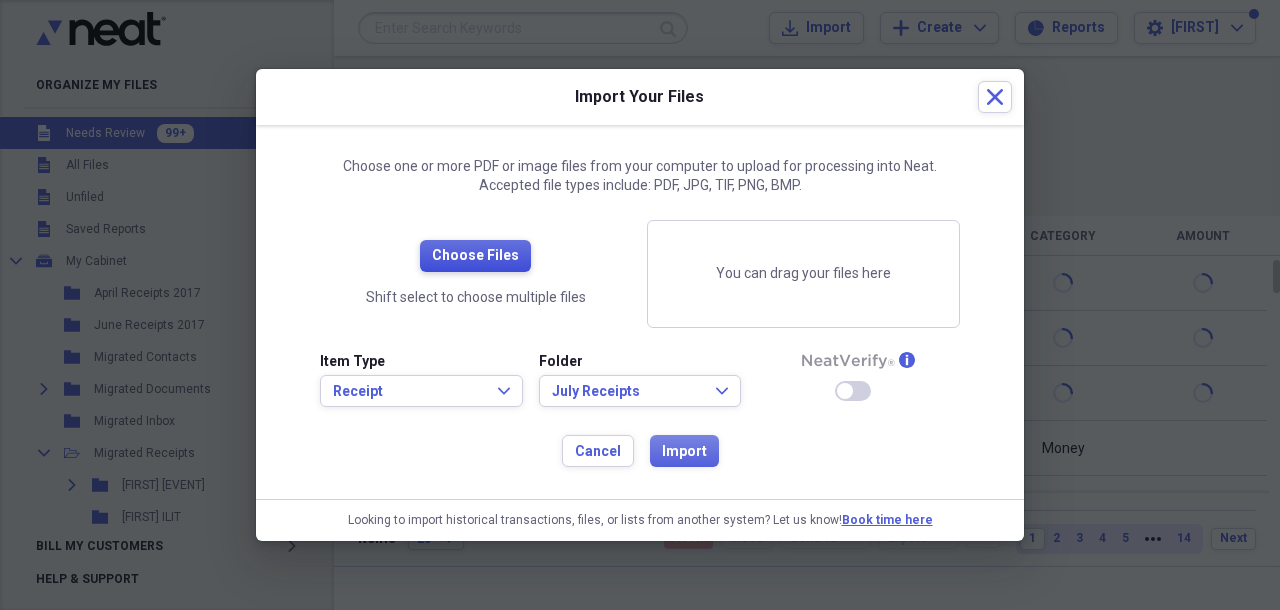 click on "Choose Files" at bounding box center (475, 256) 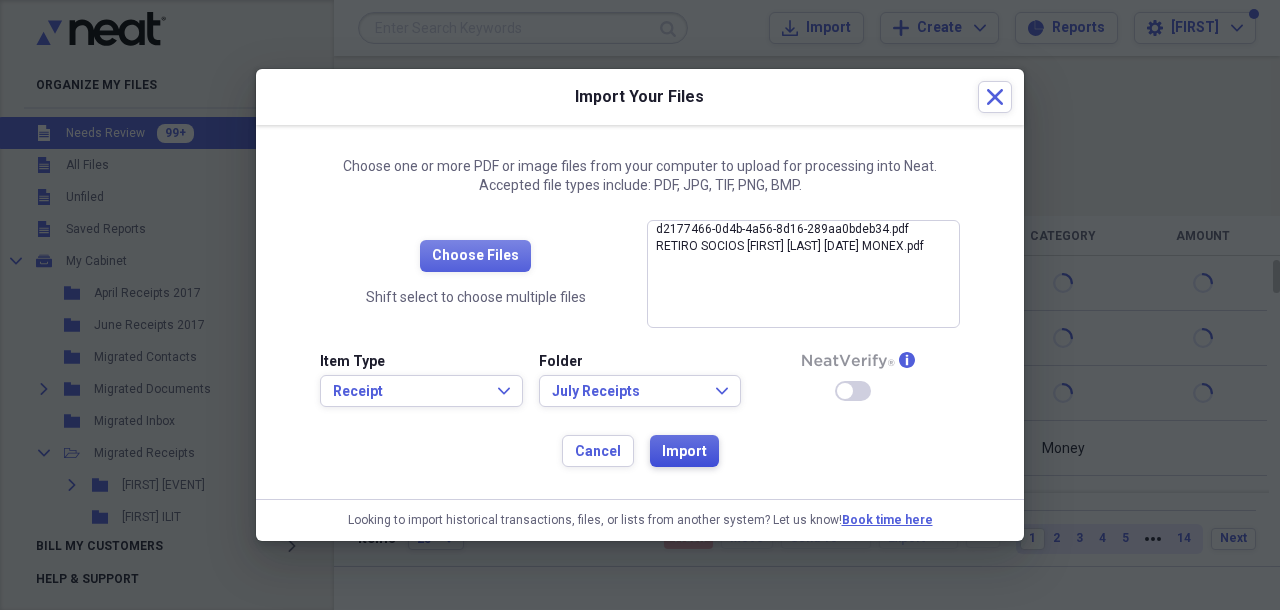 click on "Import" at bounding box center [684, 452] 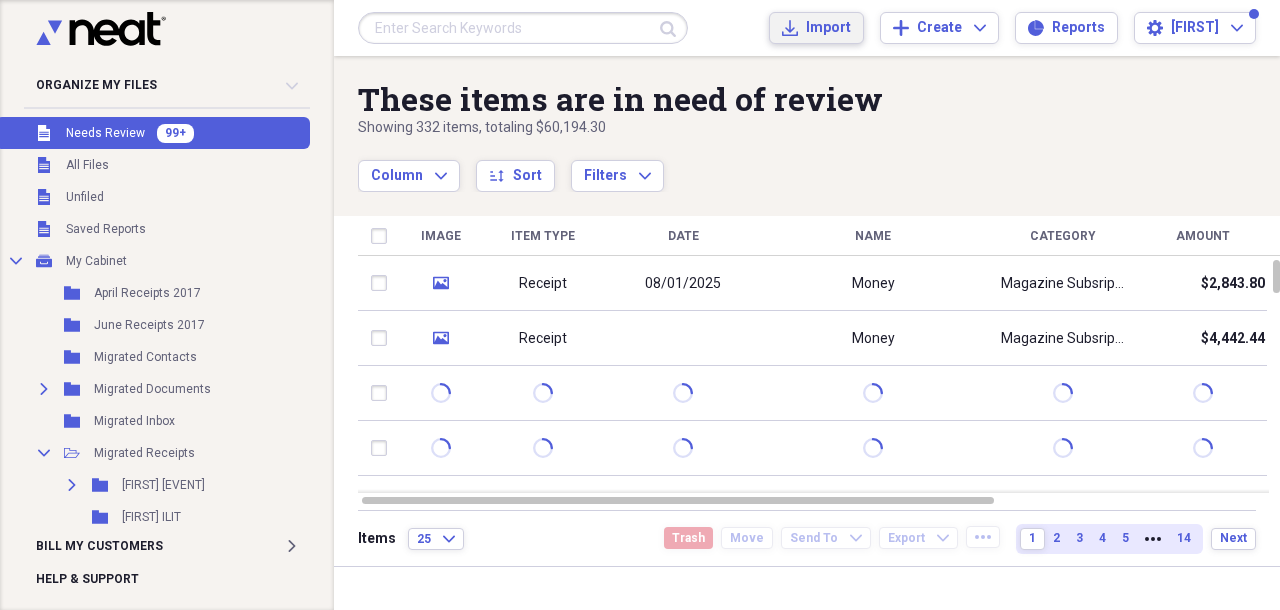 click on "Import" at bounding box center [828, 28] 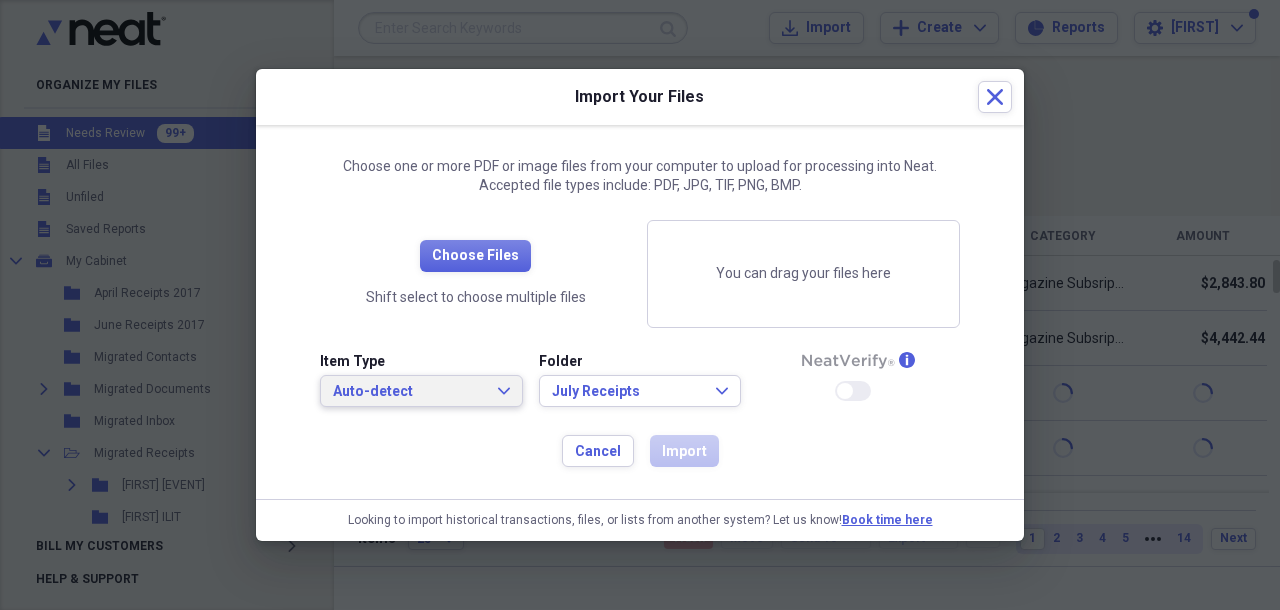 click on "Auto-detect Expand" at bounding box center [421, 392] 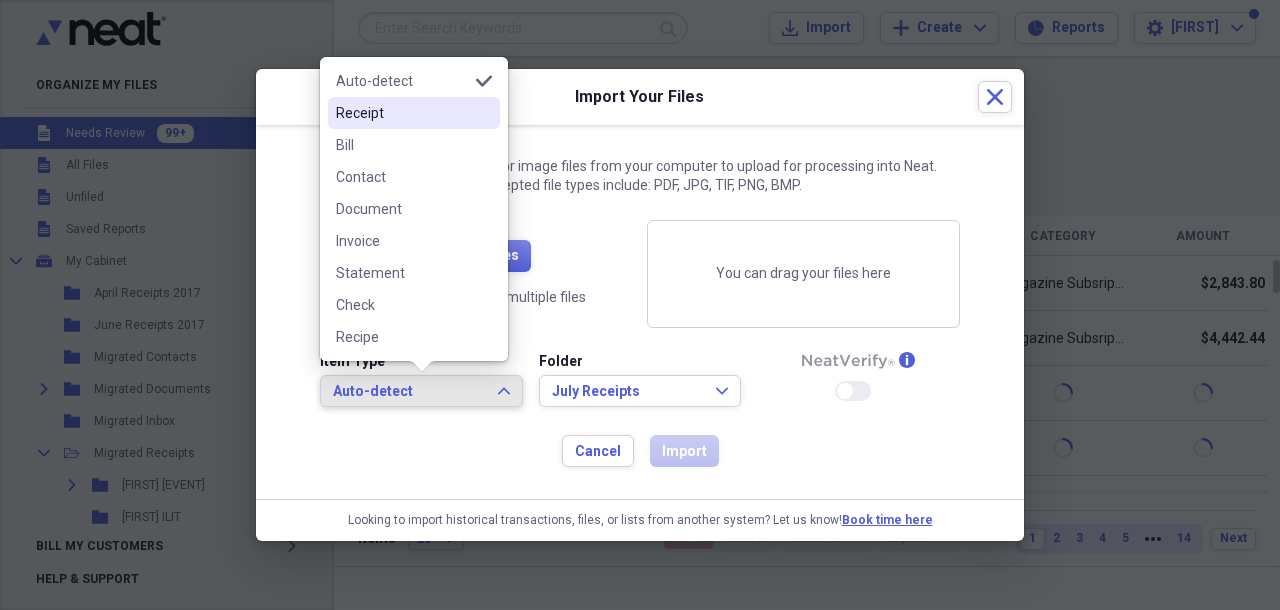 click on "Receipt" at bounding box center (414, 113) 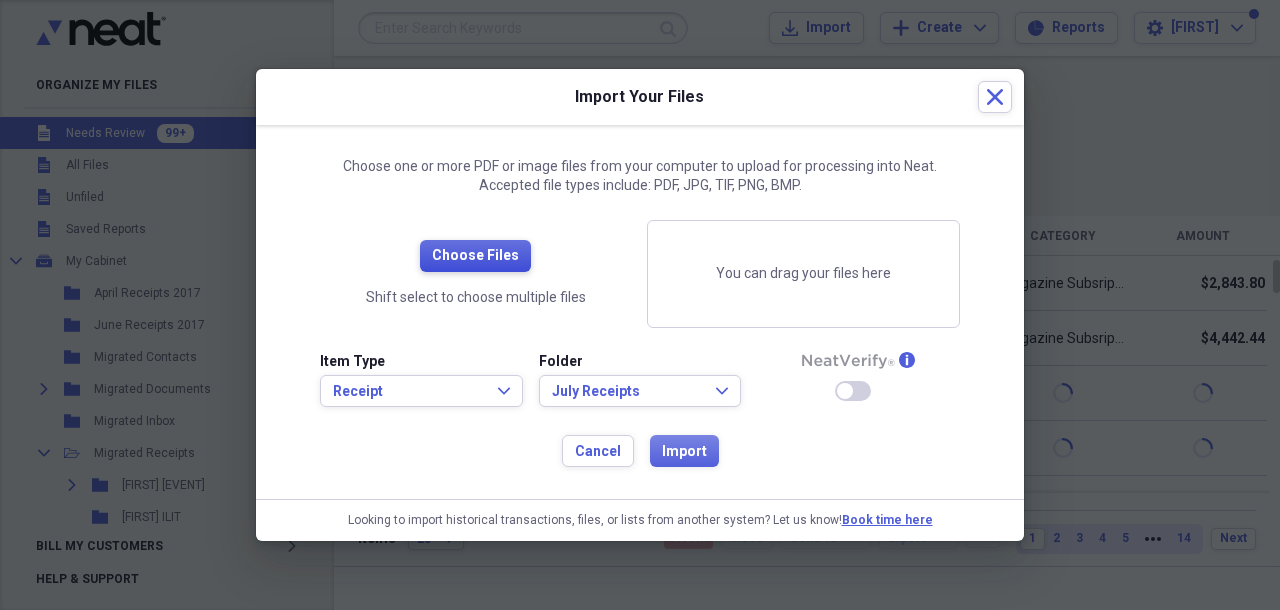 click on "Choose Files" at bounding box center (475, 256) 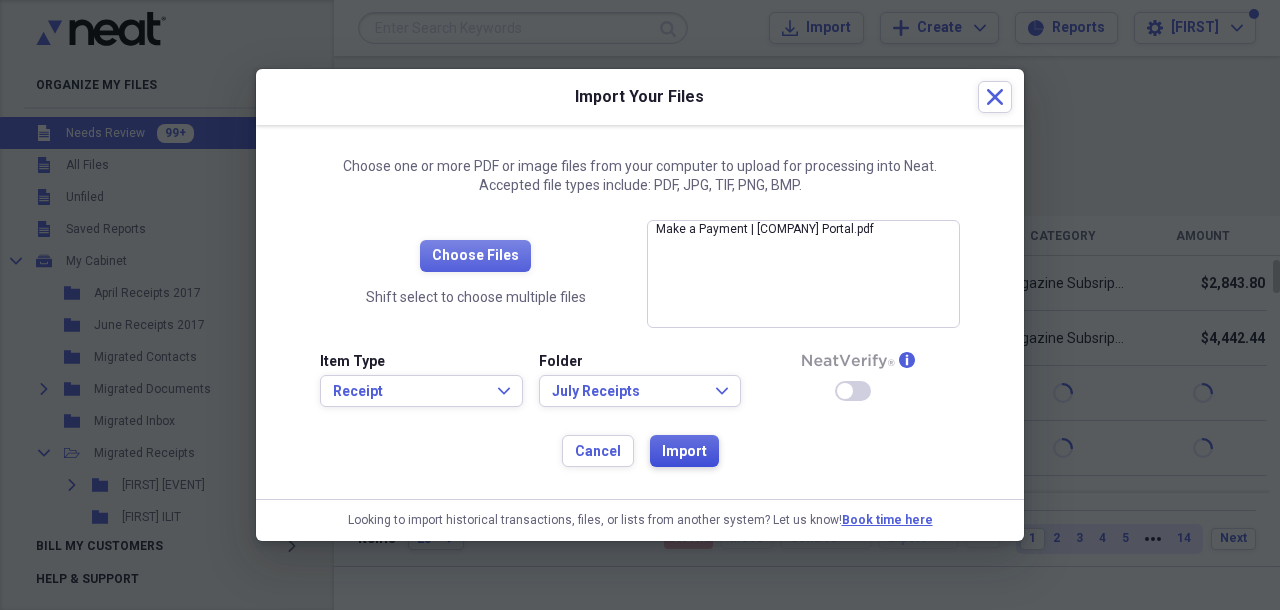 click on "Import" at bounding box center (684, 452) 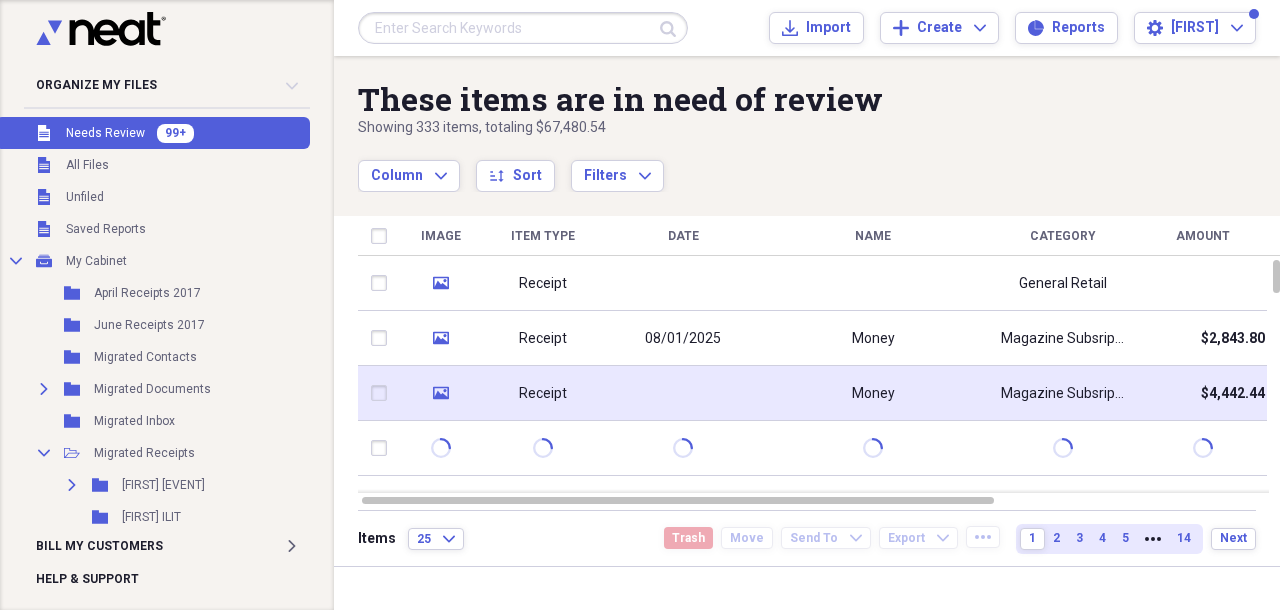 click on "Money" at bounding box center [873, 393] 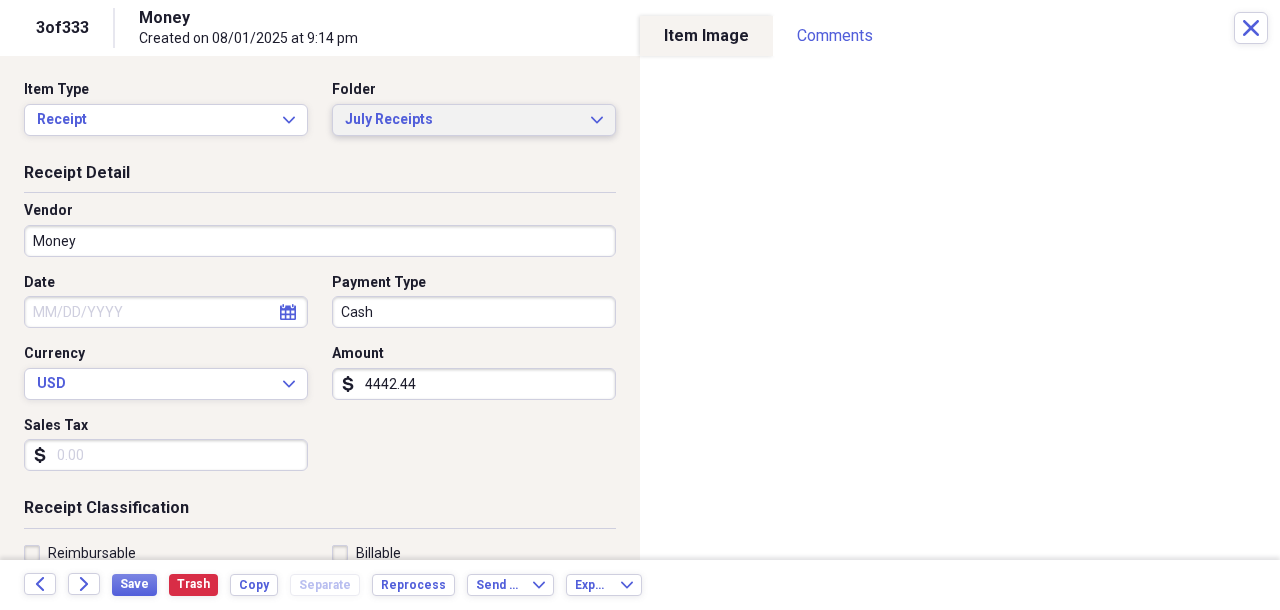 click on "July Receipts" at bounding box center (462, 120) 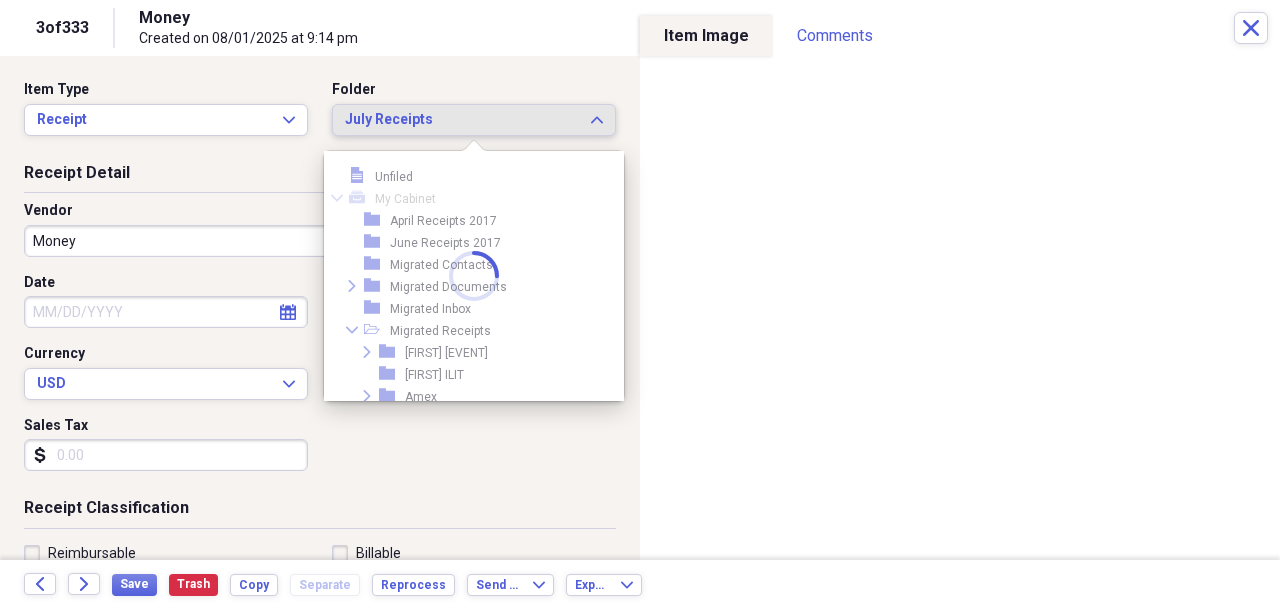 scroll, scrollTop: 561, scrollLeft: 0, axis: vertical 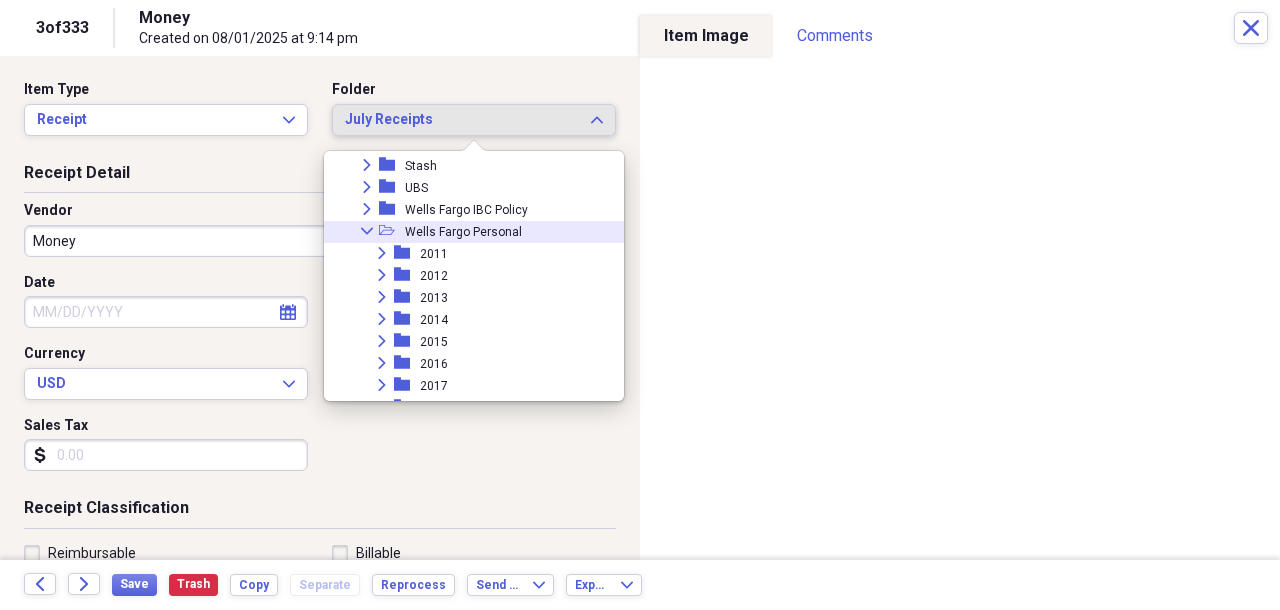 click on "Collapse" 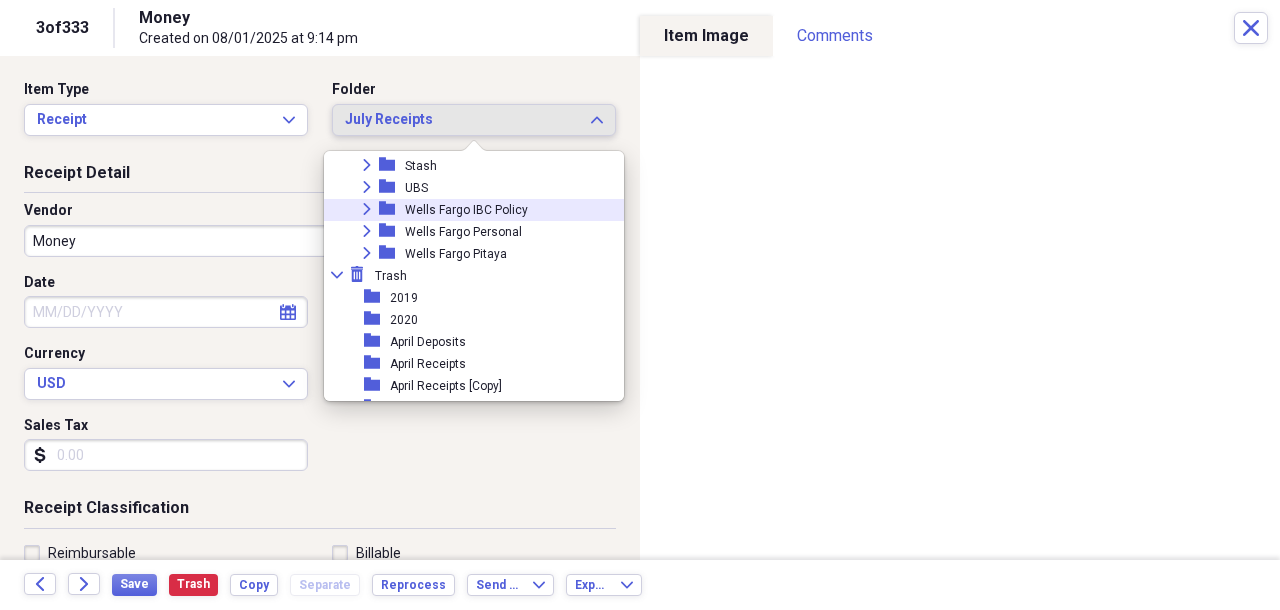 click on "Expand" 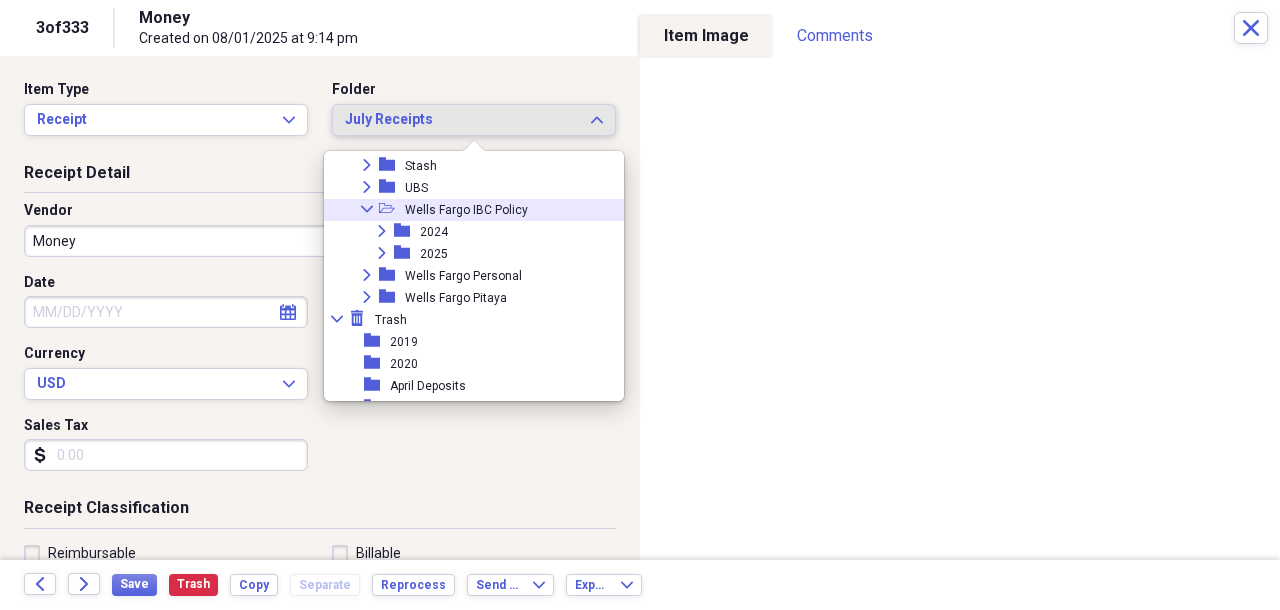 scroll, scrollTop: 591, scrollLeft: 0, axis: vertical 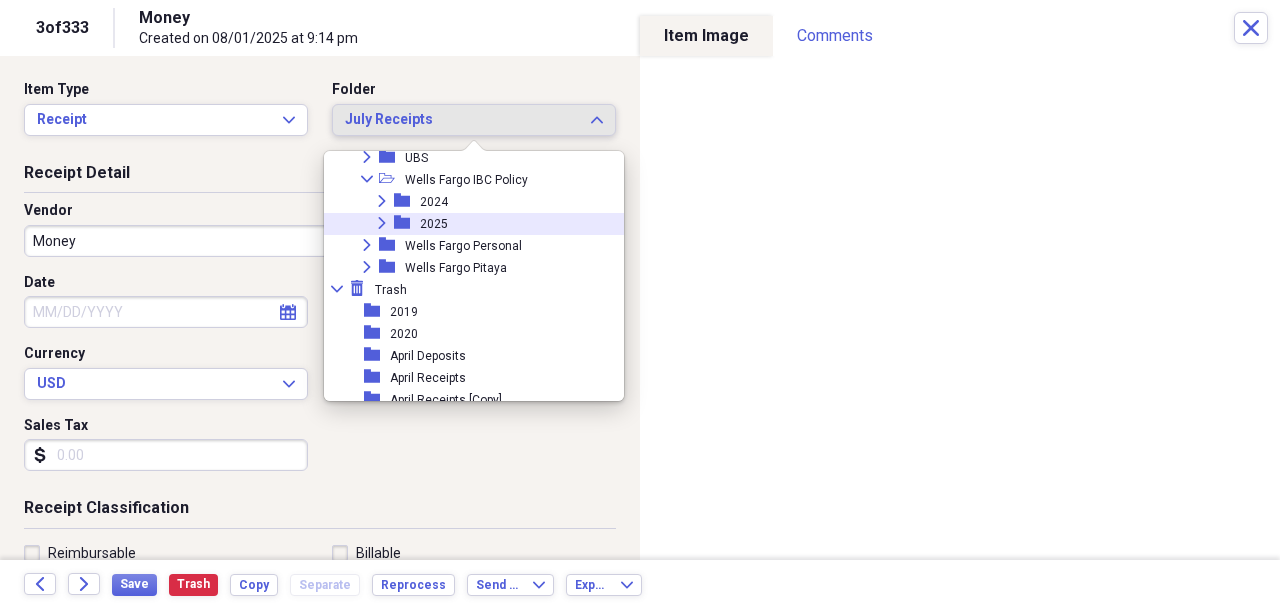 click 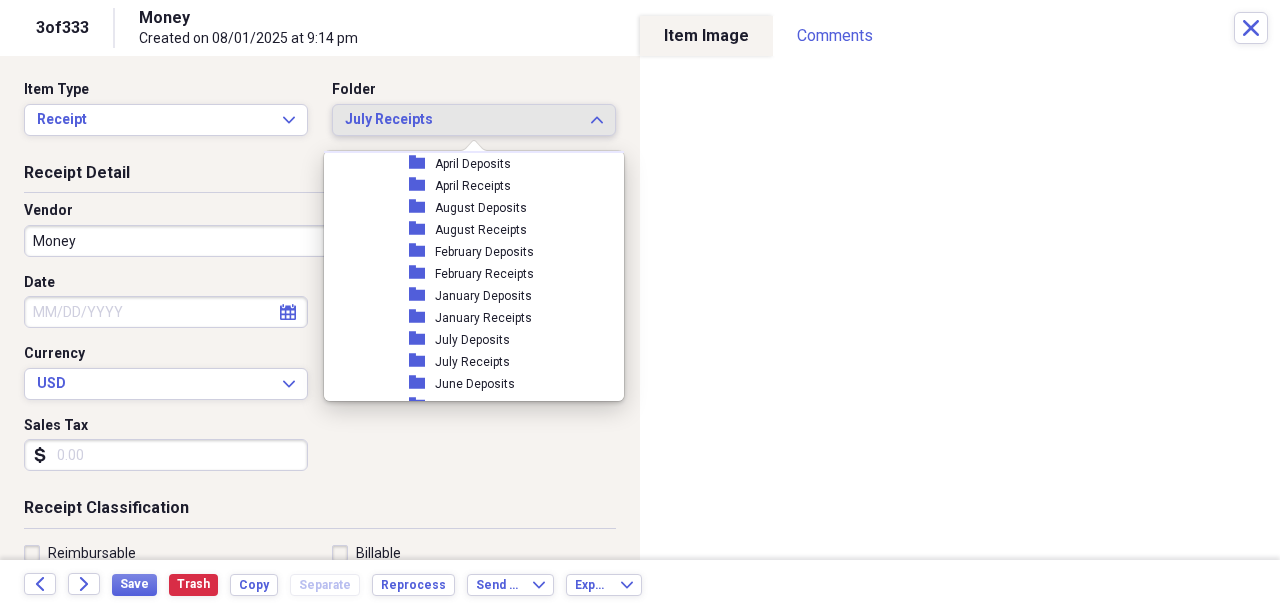 scroll, scrollTop: 674, scrollLeft: 0, axis: vertical 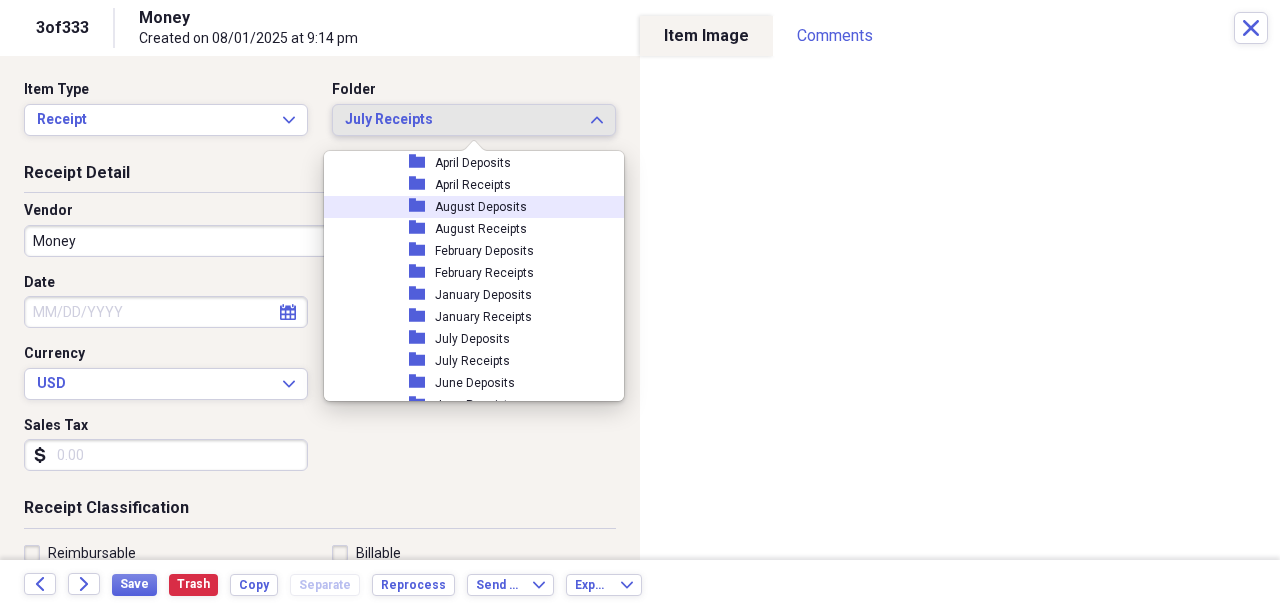 click on "August Deposits" at bounding box center (481, 207) 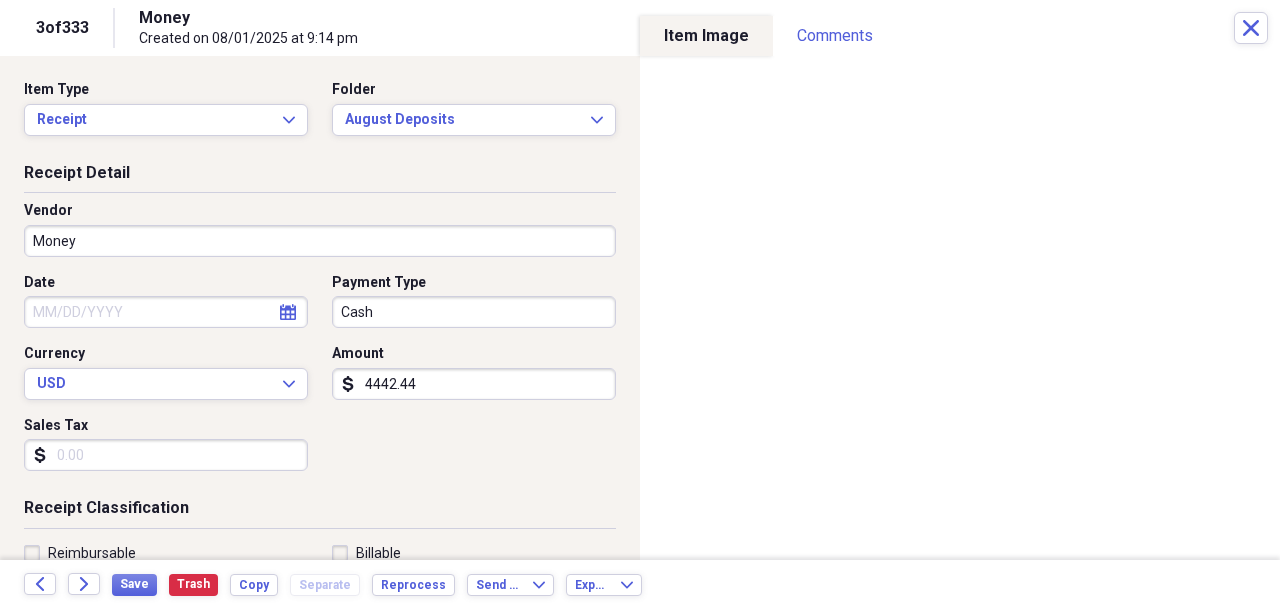 click on "Money" at bounding box center (320, 241) 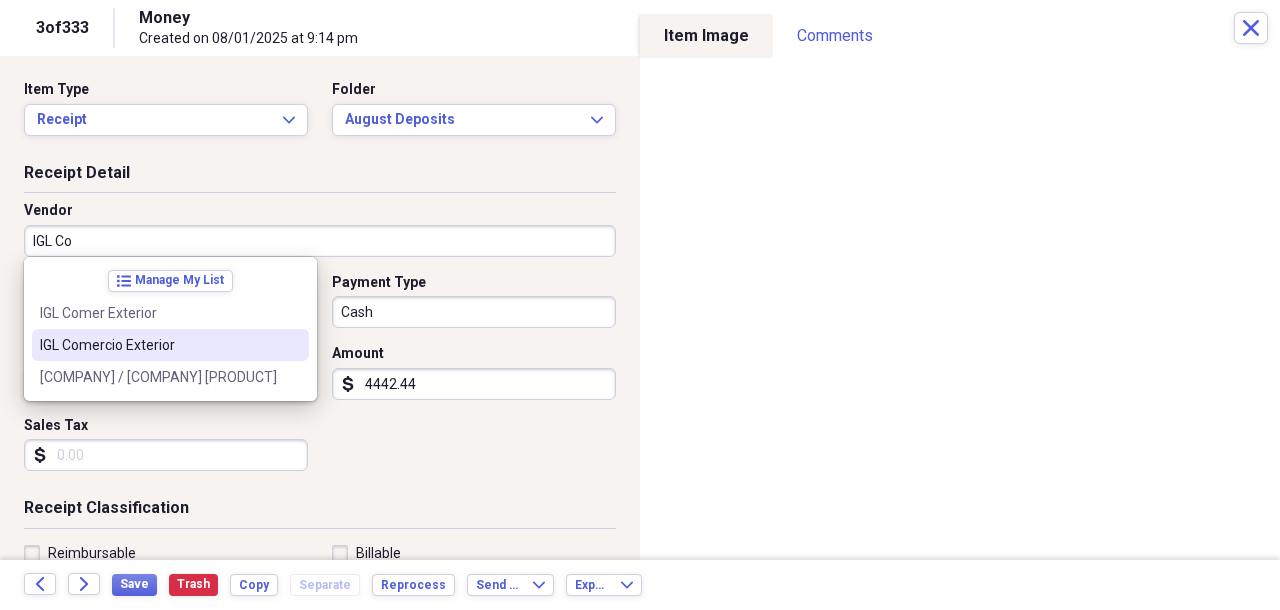 click on "IGL Comercio Exterior" at bounding box center [158, 345] 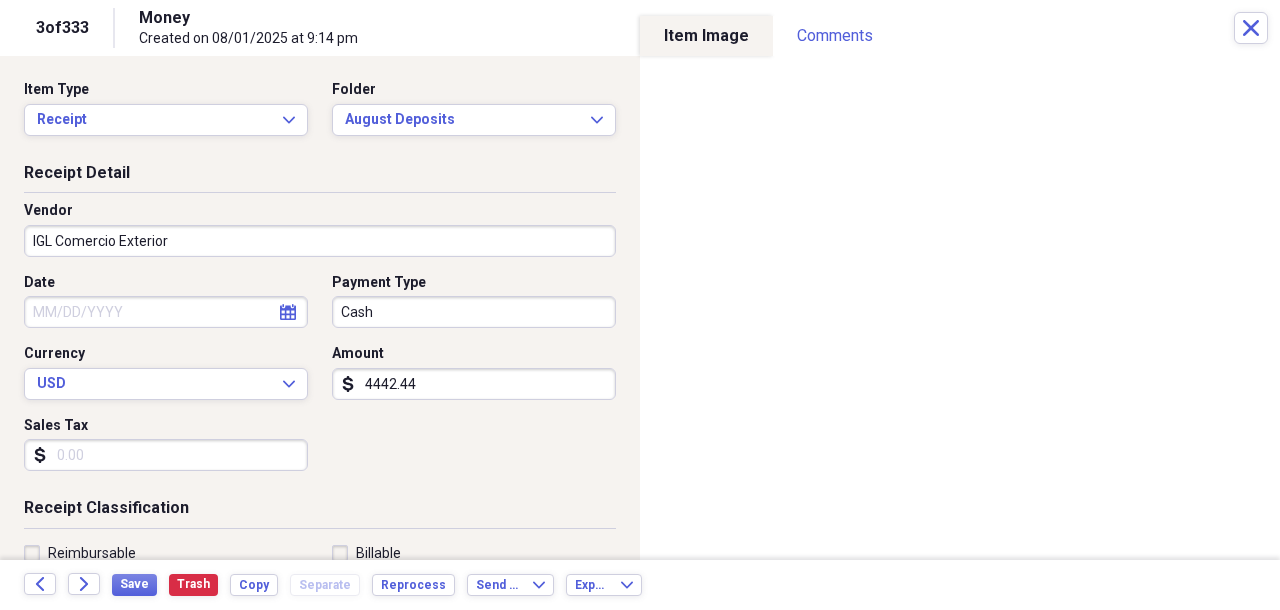 type on "Retiro de Socios" 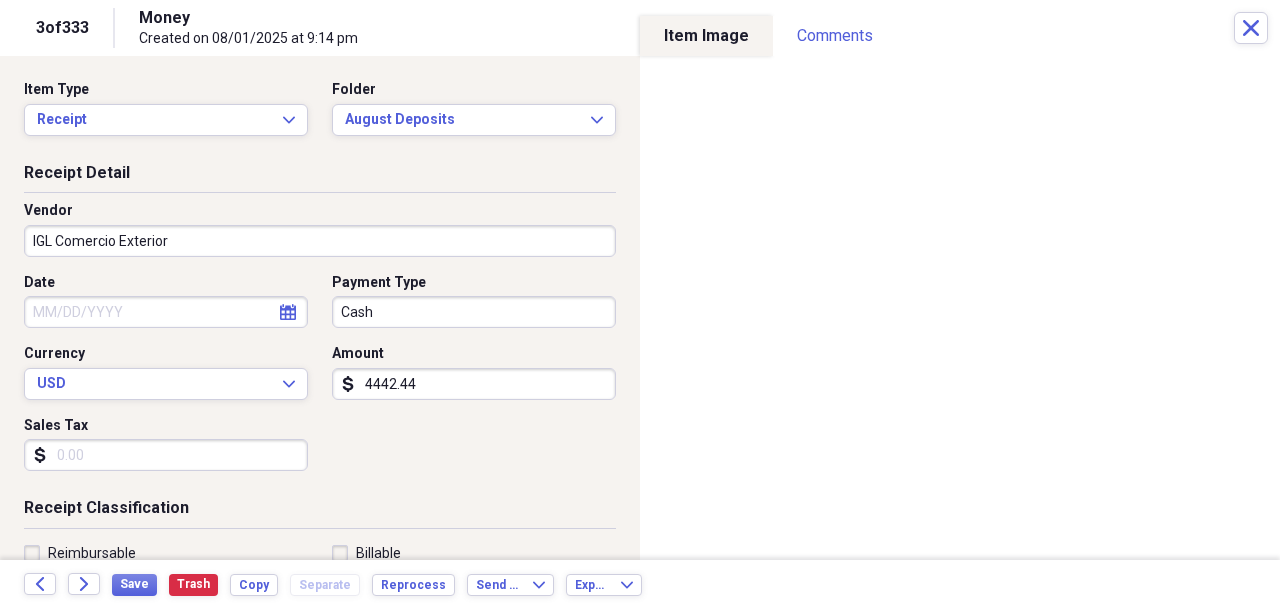 click on "Date" at bounding box center (166, 312) 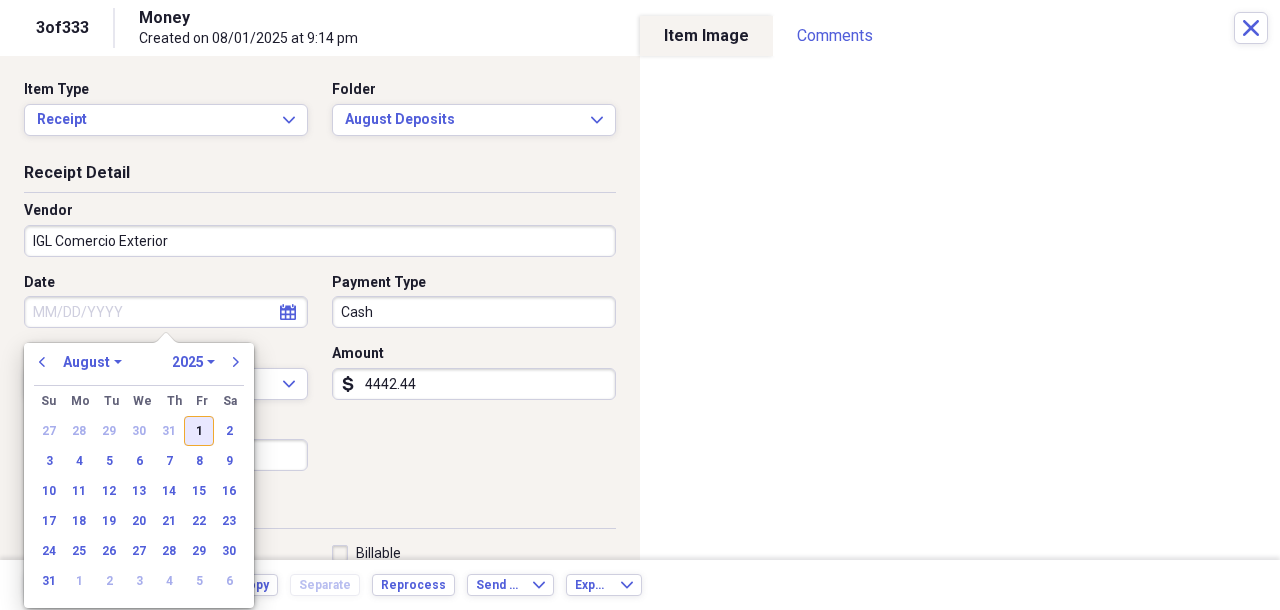 click on "1" at bounding box center (199, 431) 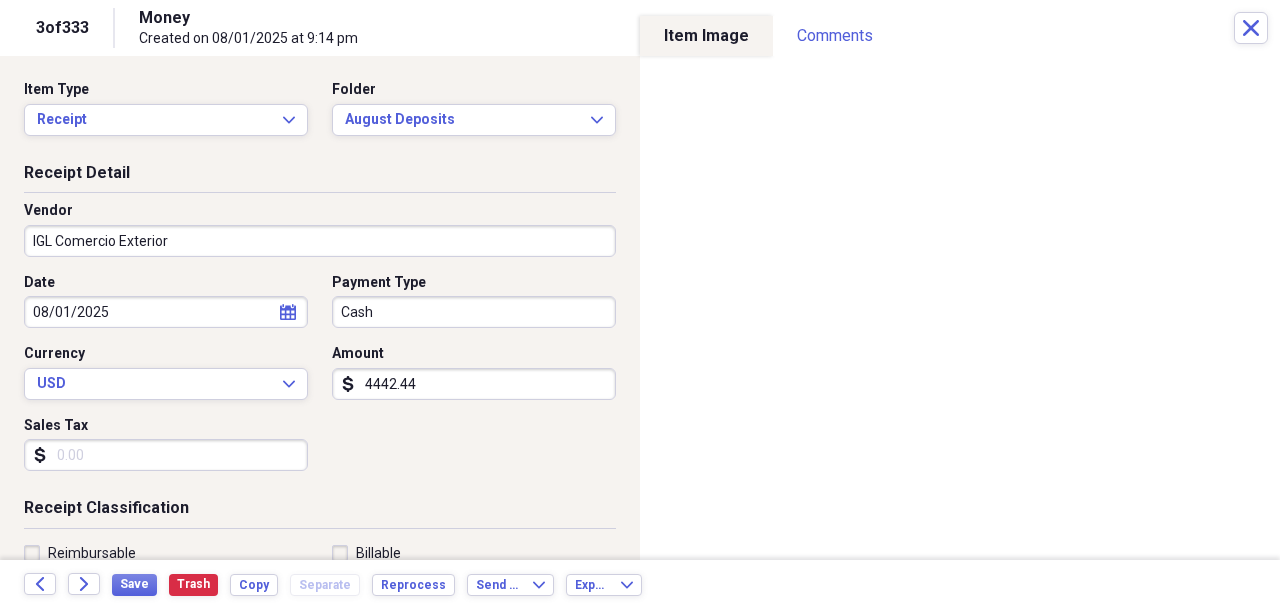 click on "Organize My Files 99+ Collapse Unfiled Needs Review 99+ Unfiled All Files Unfiled Unfiled Unfiled Saved Reports Collapse My Cabinet My Cabinet Add Folder Folder April Receipts 2017 Add Folder Folder June Receipts 2017 Add Folder Folder Migrated Contacts Add Folder Expand Folder Migrated Documents Add Folder Folder Migrated Inbox Add Folder Expand Folder Migrated Receipts Add Folder Expand Folder [FIRST] Payroll Add Folder Folder [FIRST] ILIT Add Folder Expand Folder [COMPANY] Add Folder Expand Folder [COMPANY] [PRODUCT] Add Folder Folder Best Buy Statements Add Folder Folder [COMPANY] Add Folder Expand Folder Capital One X Add Folder Expand Folder Chase Credit Card Add Folder Expand Folder Chase Sapphire Add Folder Expand Folder HSA Add Folder Expand Folder [FIRST] Payroll Add Folder Folder [CITY] Country Club Add Folder Expand Folder MZ Payroll Add Folder Folder OPMA ILIT Add Folder Expand Folder Optima Add Folder Expand Folder [FIRST] Payroll Add Folder Expand Folder Santander Serfin Add Folder [COMPANY]" at bounding box center [640, 305] 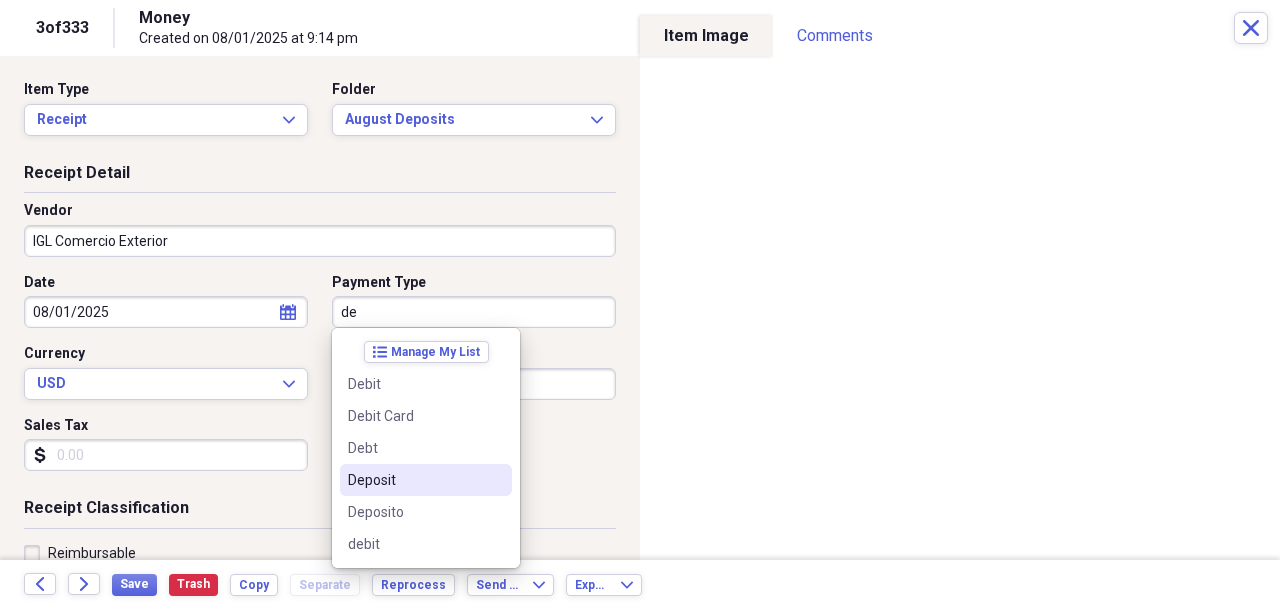 click on "Deposit" at bounding box center [426, 480] 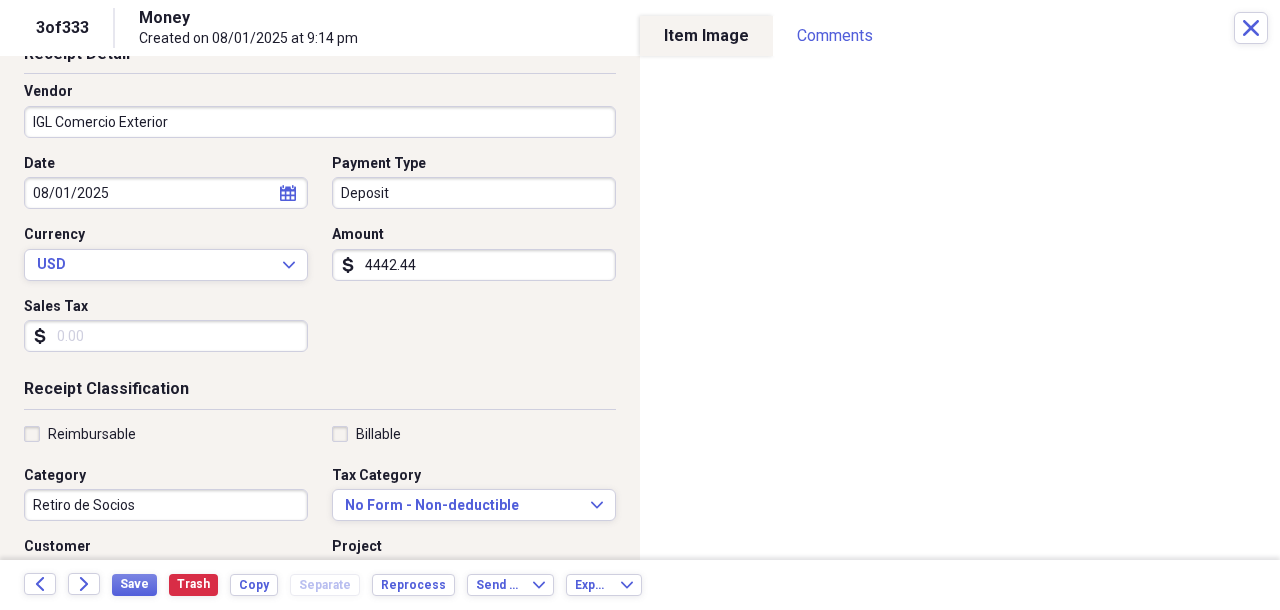 scroll, scrollTop: 160, scrollLeft: 0, axis: vertical 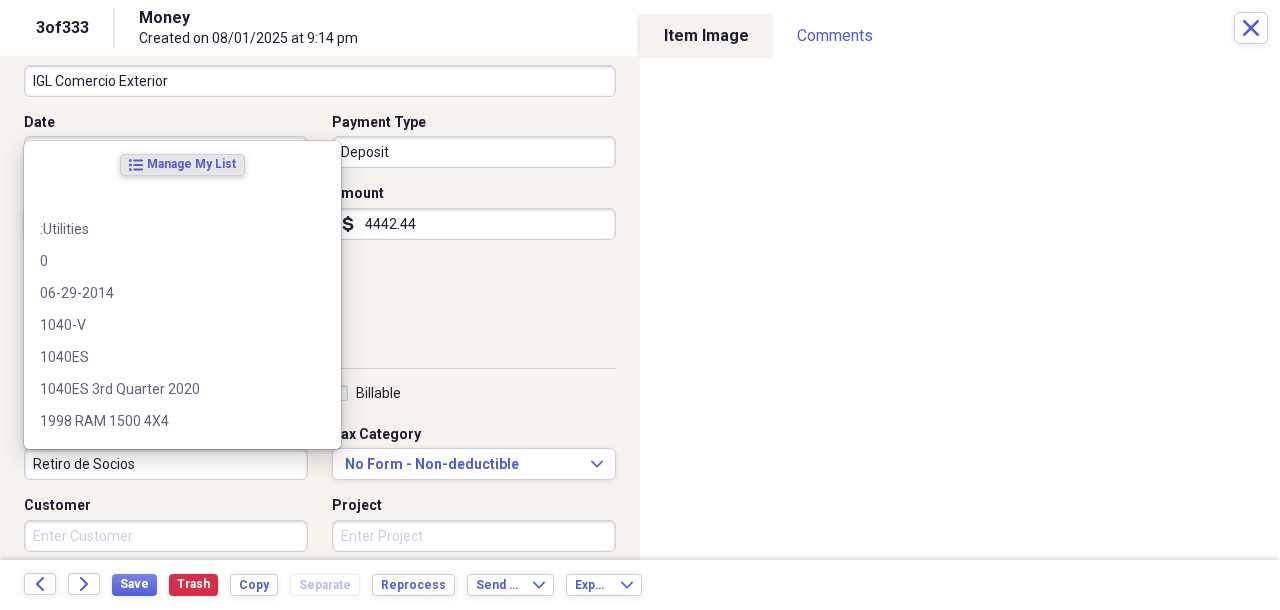 click on "Retiro de Socios" at bounding box center (166, 464) 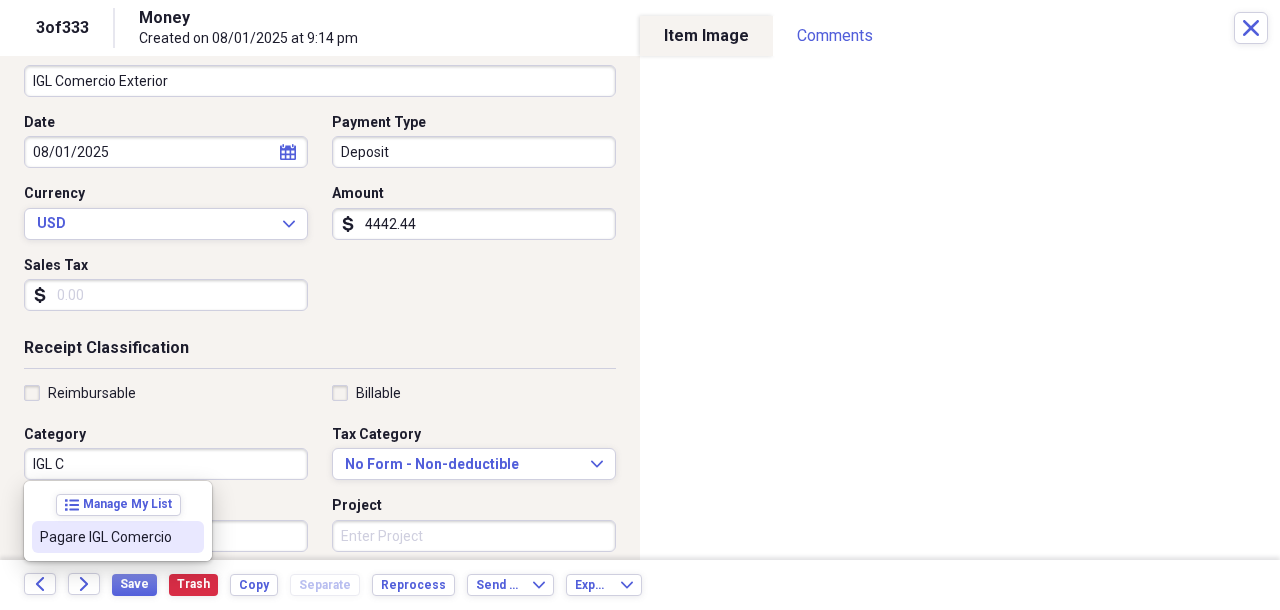 click on "Pagare IGL Comercio" at bounding box center [106, 537] 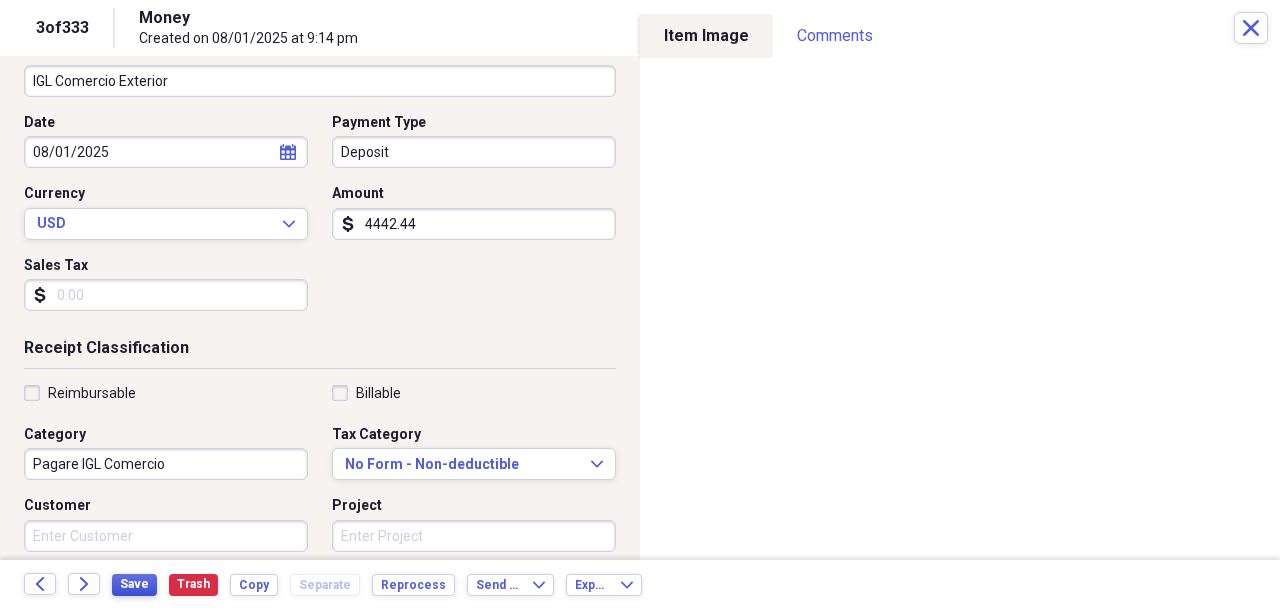 click on "Save" at bounding box center [134, 584] 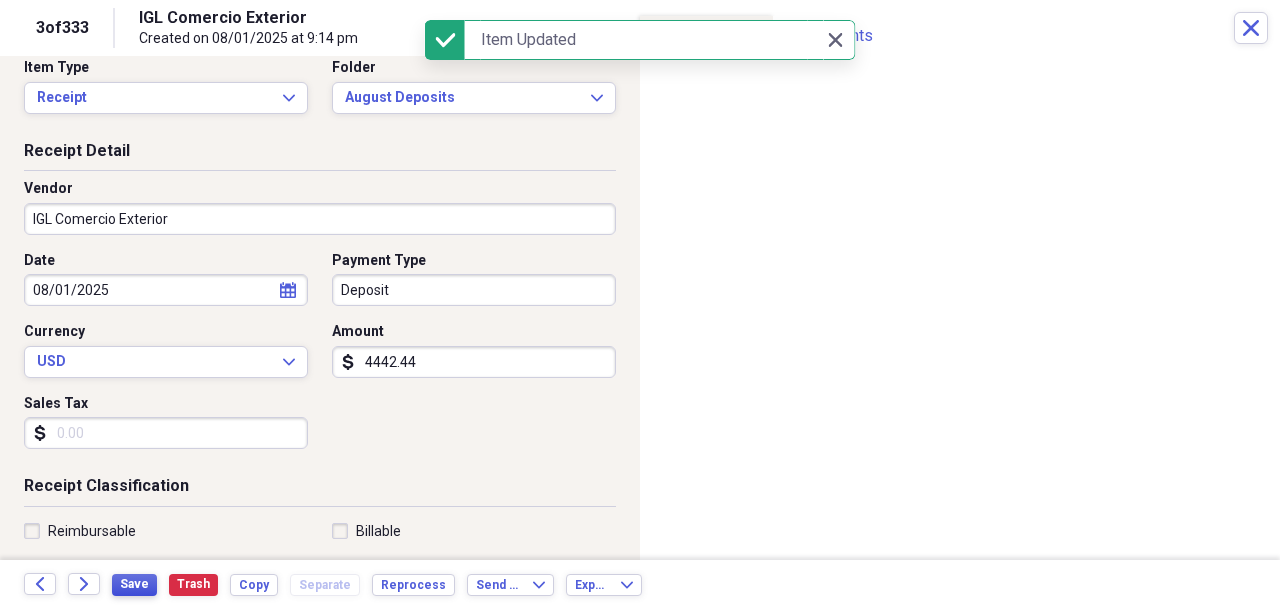 scroll, scrollTop: 0, scrollLeft: 0, axis: both 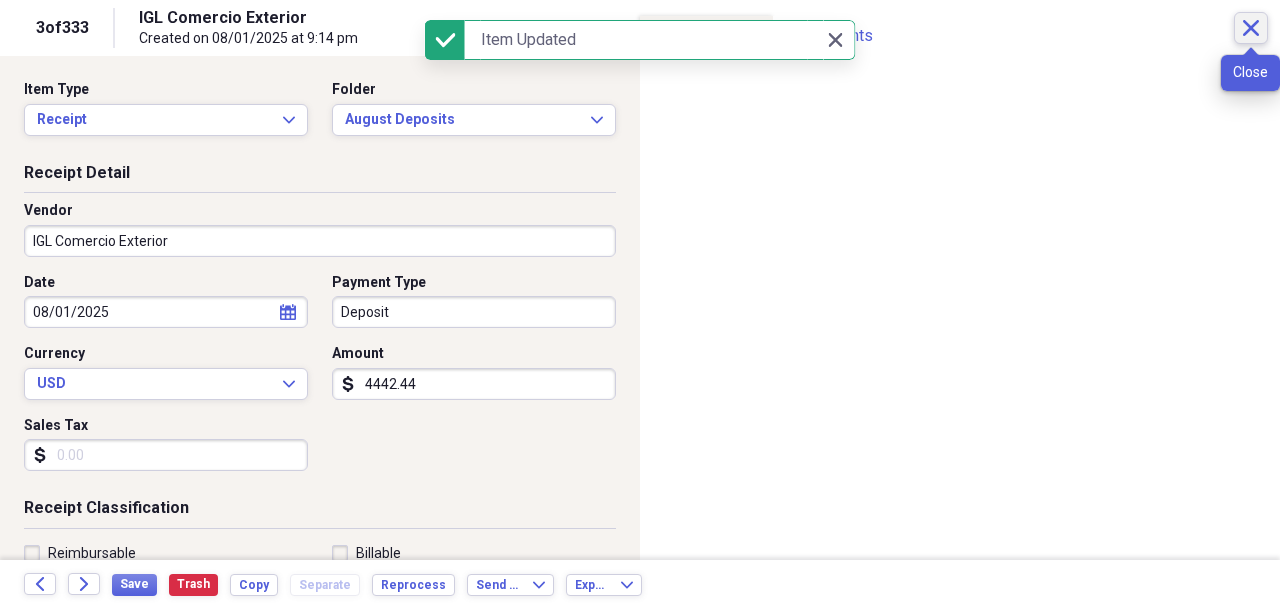 click on "Close" 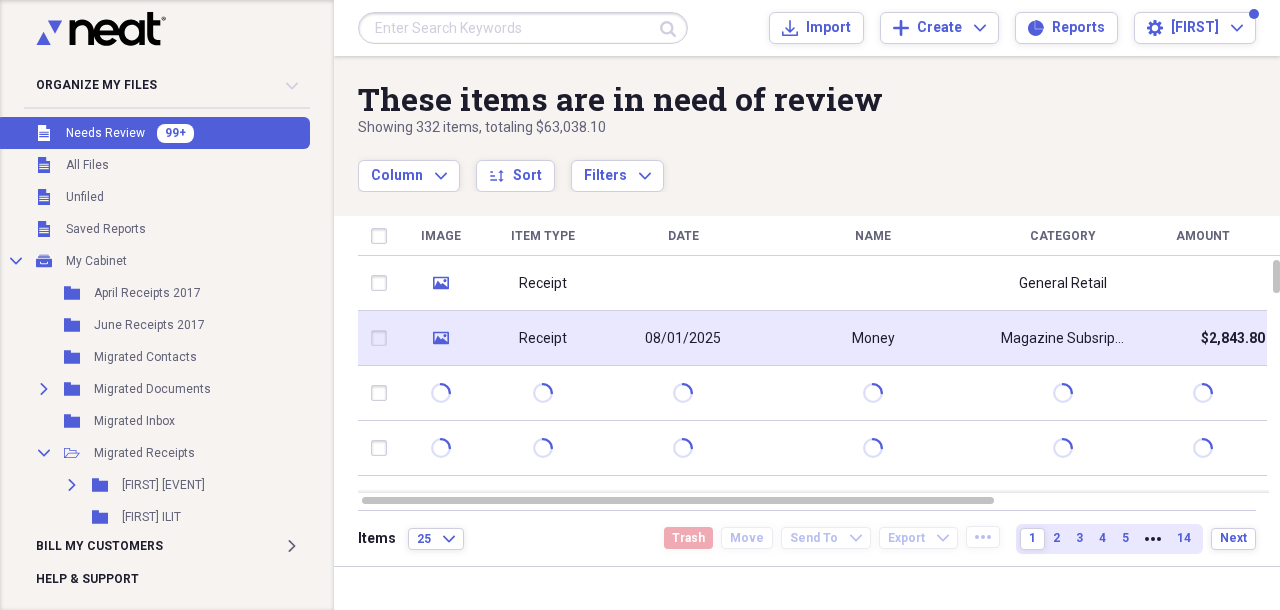 click on "Money" at bounding box center (873, 338) 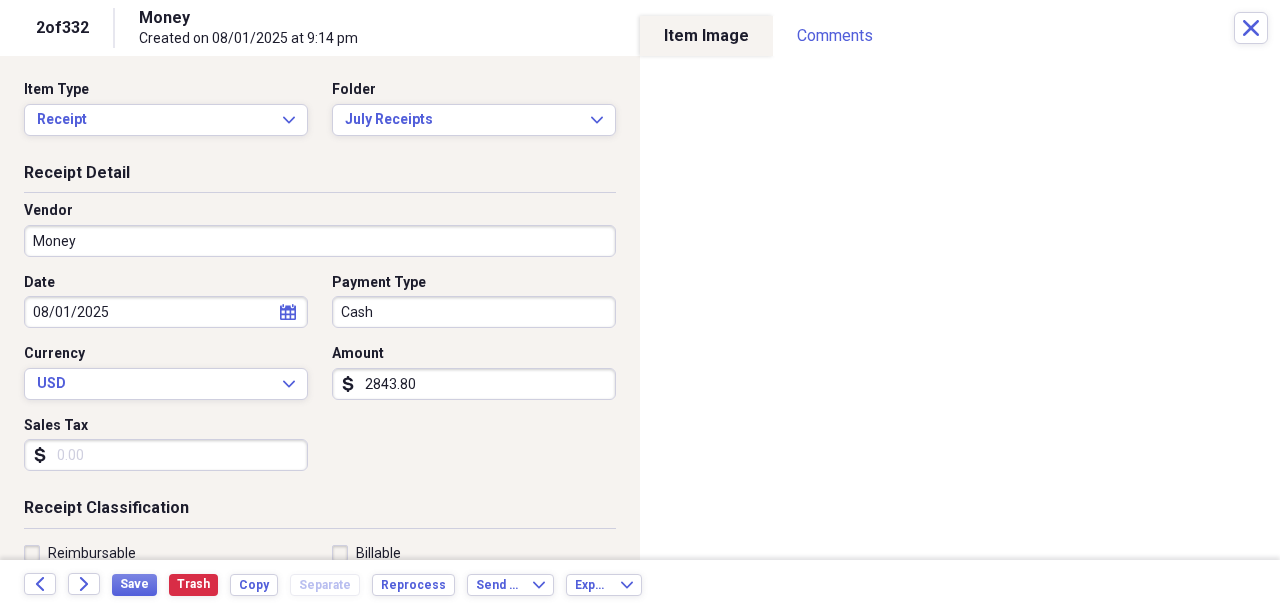 click on "Money" at bounding box center (320, 241) 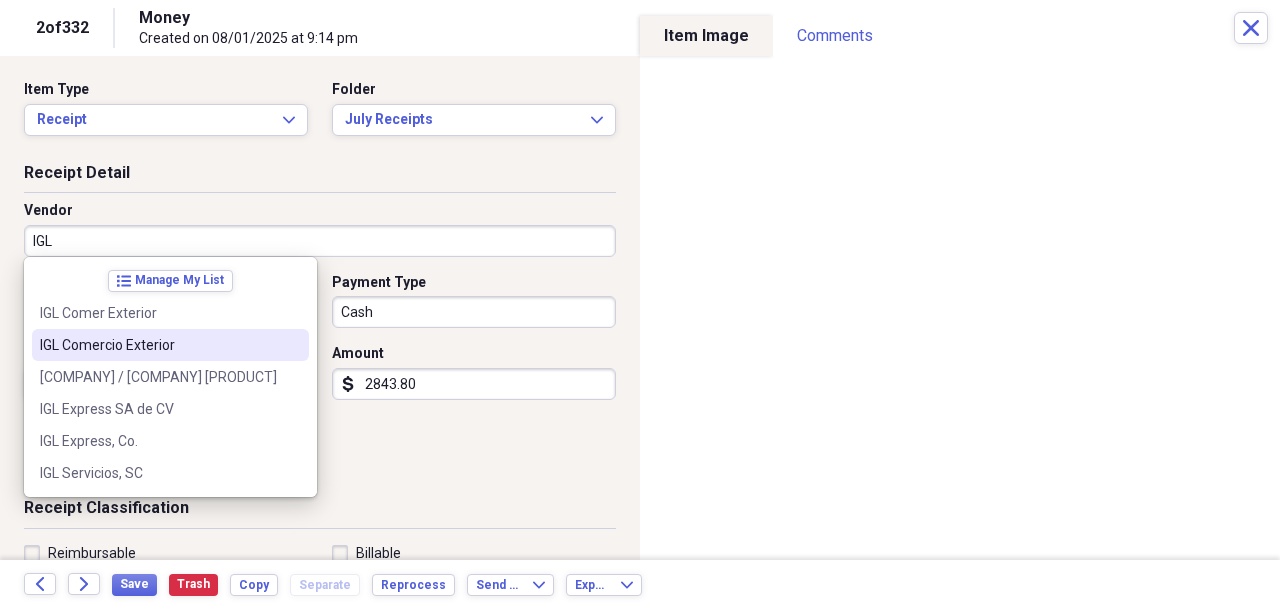 click on "IGL Comercio Exterior" at bounding box center [158, 345] 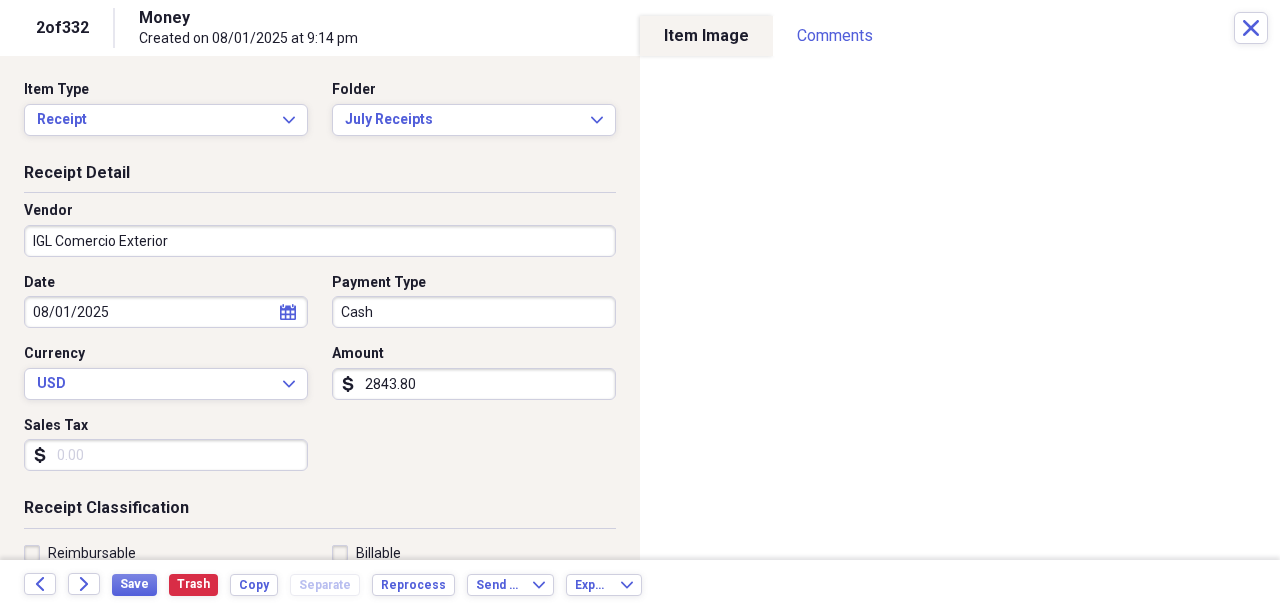 type on "Retiro de Socios" 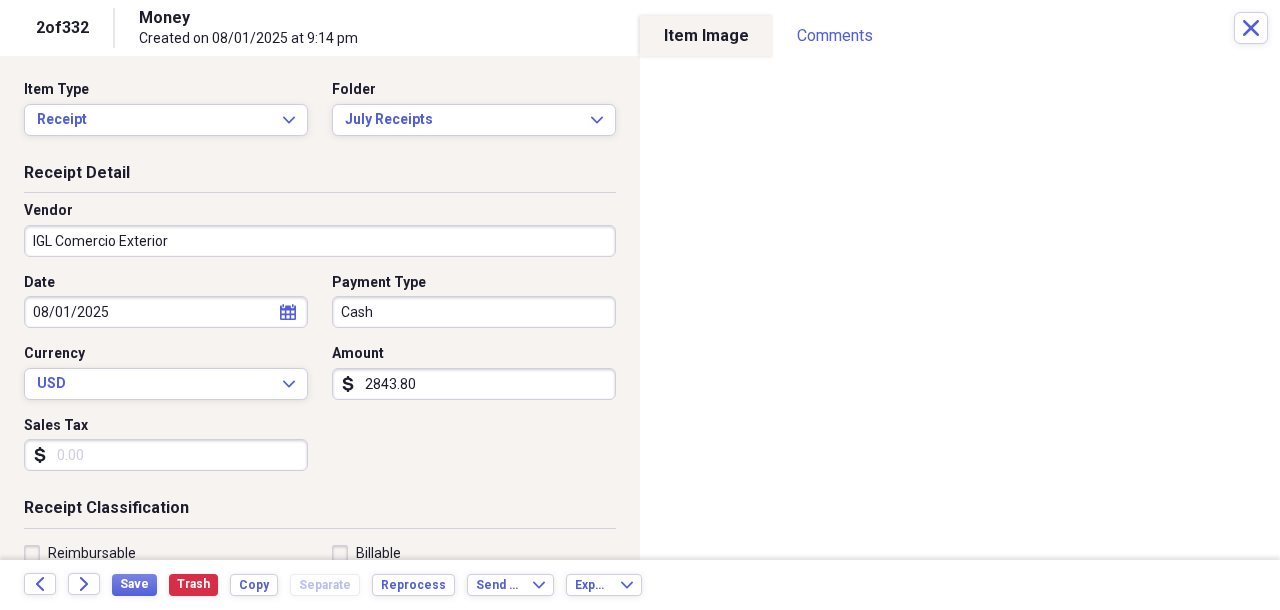 click on "08/01/2025" at bounding box center [166, 312] 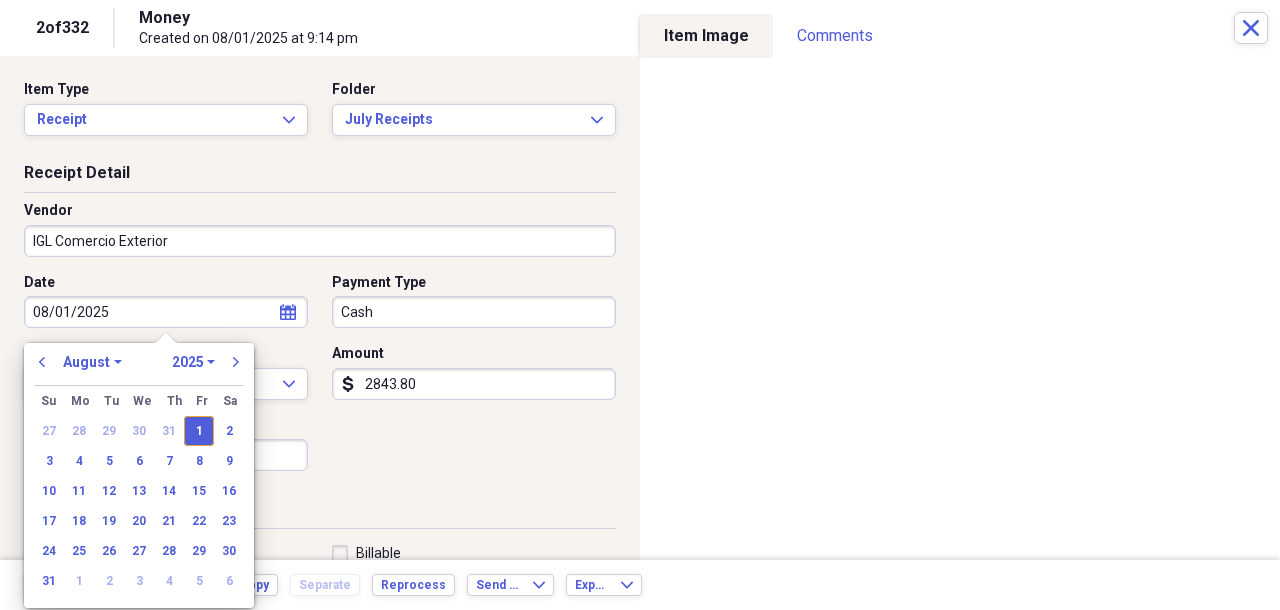 click on "1" at bounding box center (199, 431) 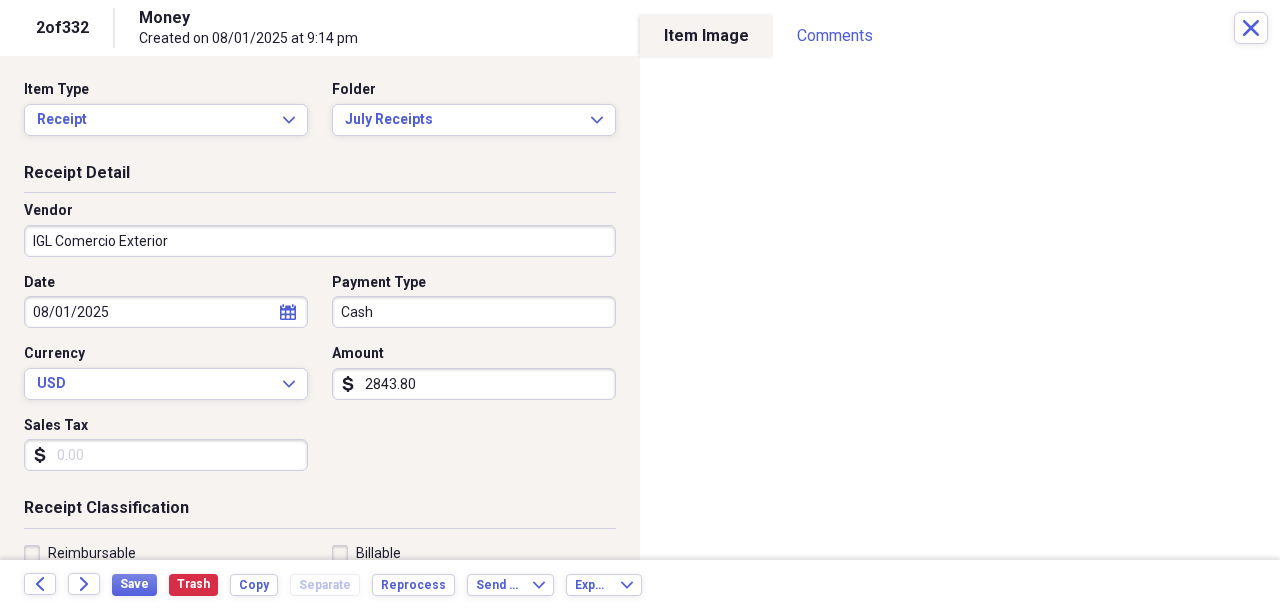 click on "Organize My Files 99+ Collapse Unfiled Needs Review 99+ Unfiled All Files Unfiled Unfiled Unfiled Saved Reports Collapse My Cabinet My Cabinet Add Folder Folder April Receipts 2017 Add Folder Folder June Receipts 2017 Add Folder Folder Migrated Contacts Add Folder Expand Folder Migrated Documents Add Folder Folder Migrated Inbox Add Folder Expand Folder Migrated Receipts Add Folder Expand Folder [FIRST] Payroll Add Folder Folder [FIRST] ILIT Add Folder Expand Folder [COMPANY] Add Folder Expand Folder [COMPANY] [PRODUCT] Add Folder Folder Best Buy Statements Add Folder Folder [COMPANY] Add Folder Expand Folder Capital One X Add Folder Expand Folder Chase Credit Card Add Folder Expand Folder Chase Sapphire Add Folder Expand Folder HSA Add Folder Expand Folder [FIRST] Payroll Add Folder Folder [CITY] Country Club Add Folder Expand Folder MZ Payroll Add Folder Folder OPMA ILIT Add Folder Expand Folder Optima Add Folder Expand Folder [FIRST] Payroll Add Folder Expand Folder Santander Serfin Add Folder [COMPANY]" at bounding box center (640, 305) 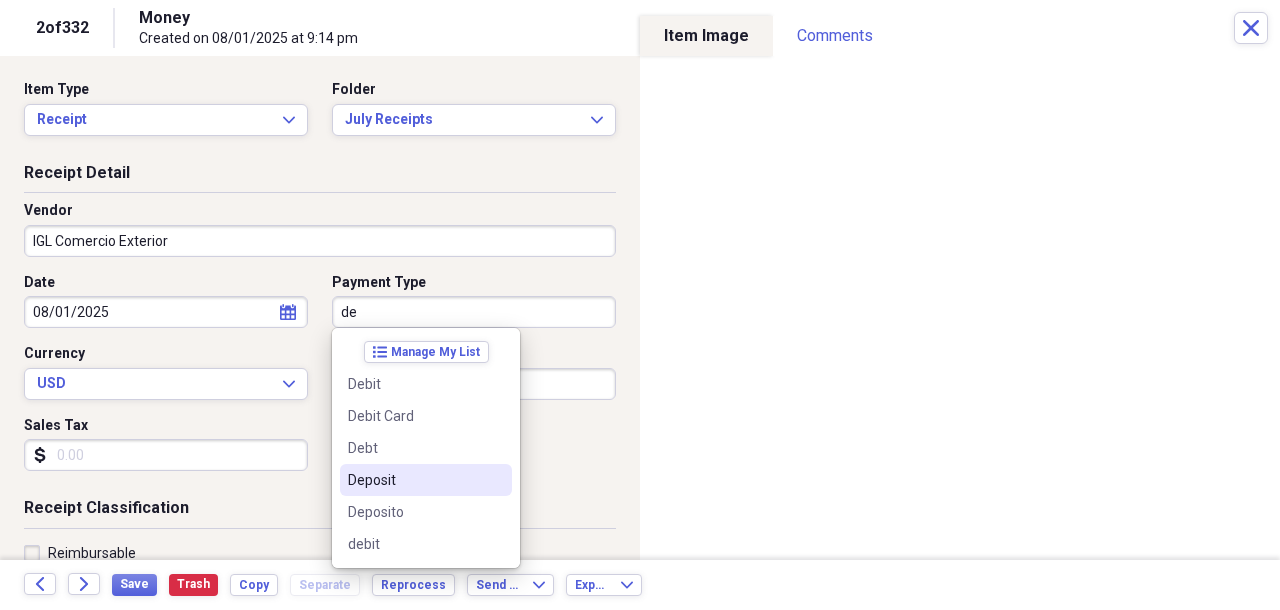 click on "Deposit" at bounding box center (414, 480) 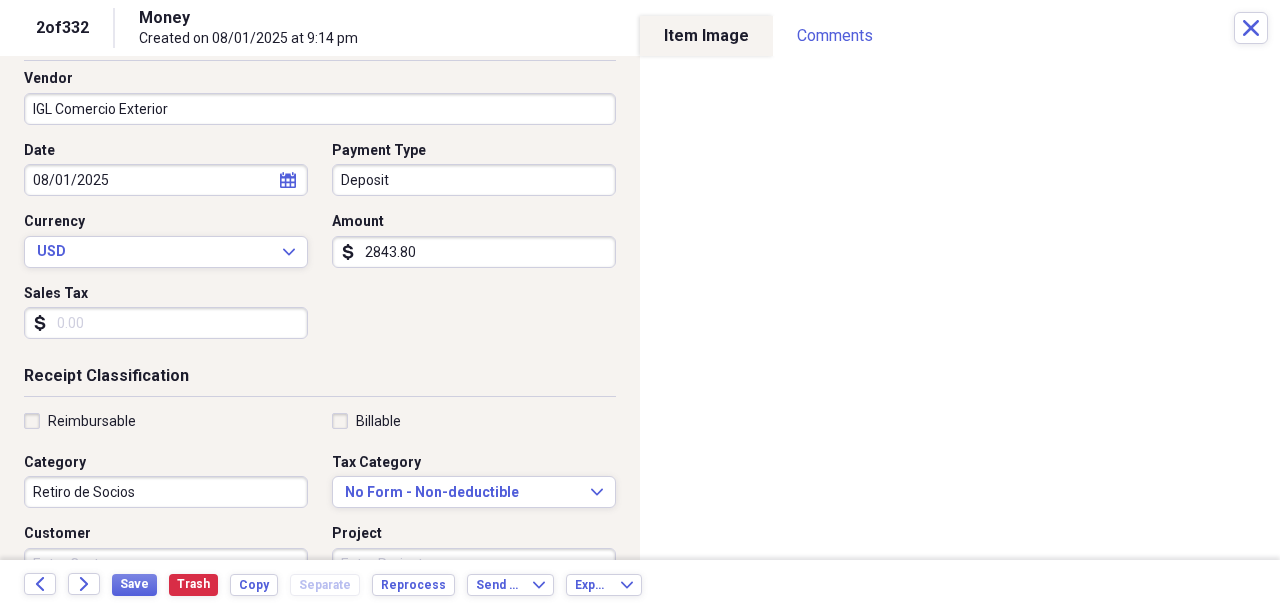 scroll, scrollTop: 161, scrollLeft: 0, axis: vertical 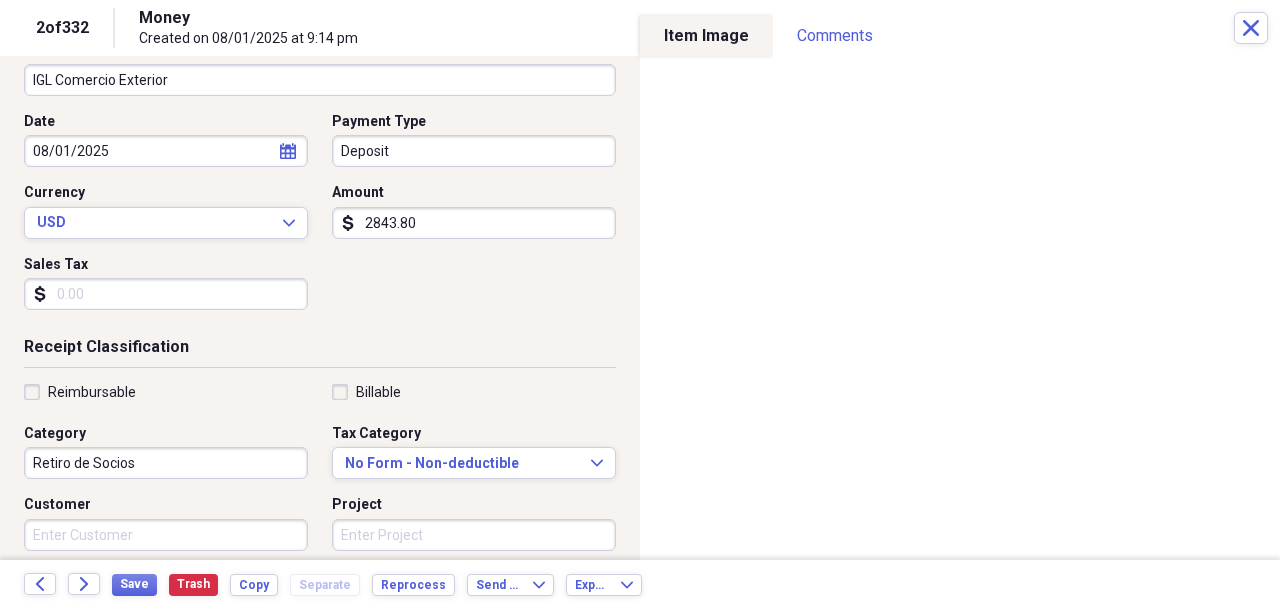 click on "Retiro de Socios" at bounding box center [166, 463] 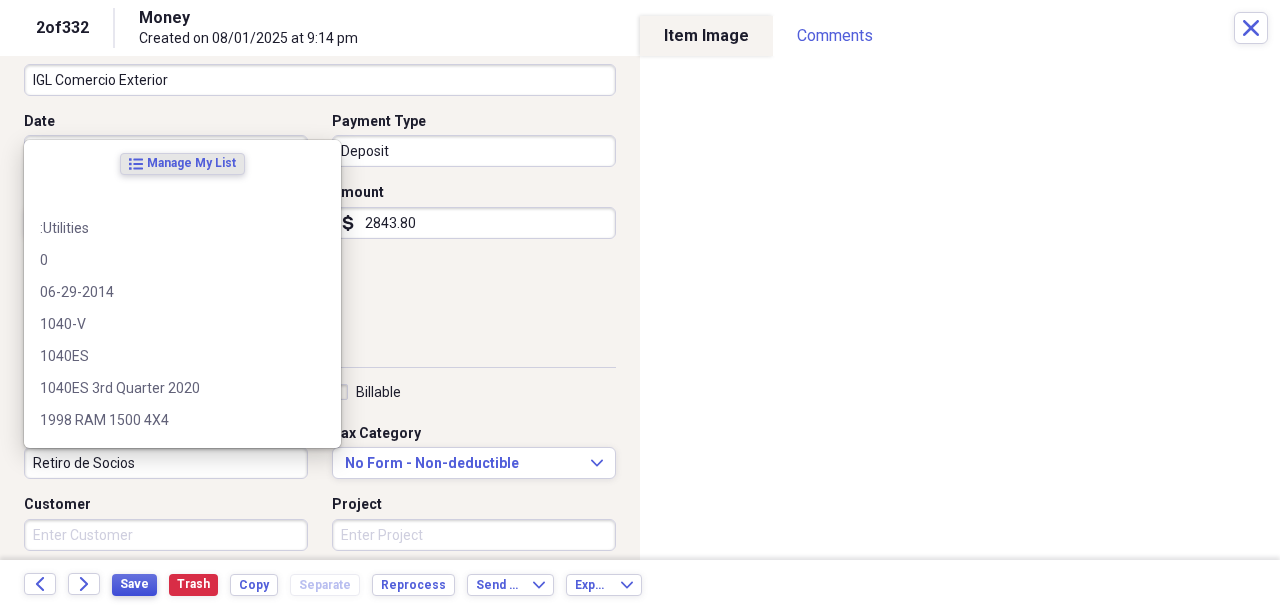 click on "Save" at bounding box center (134, 584) 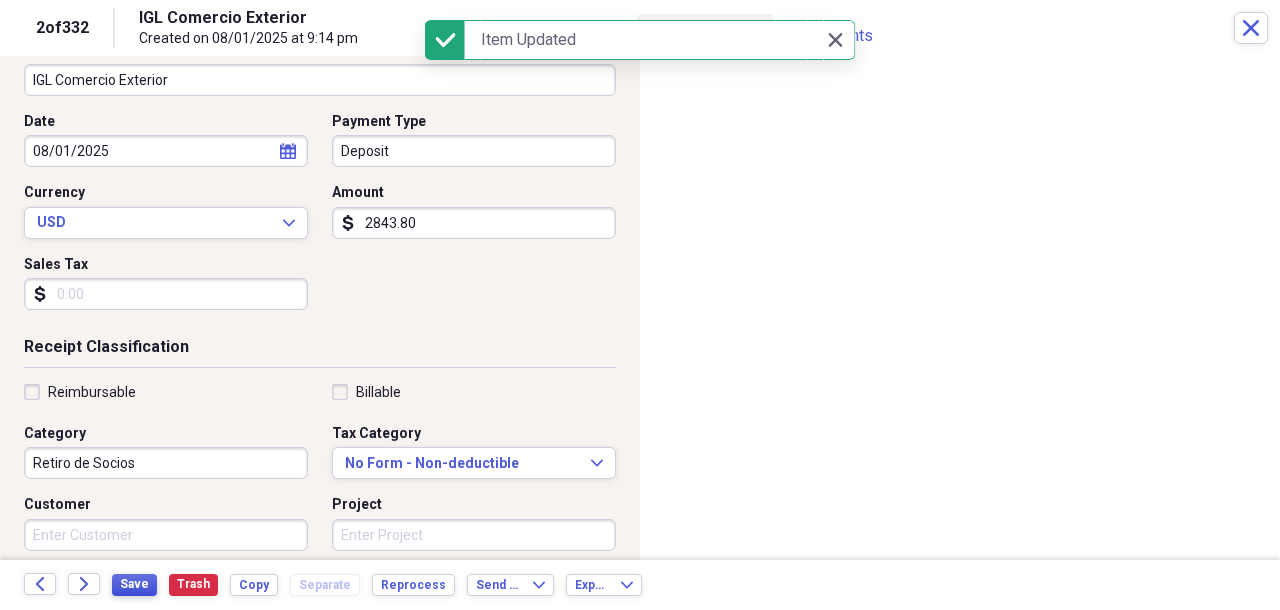 scroll, scrollTop: 0, scrollLeft: 0, axis: both 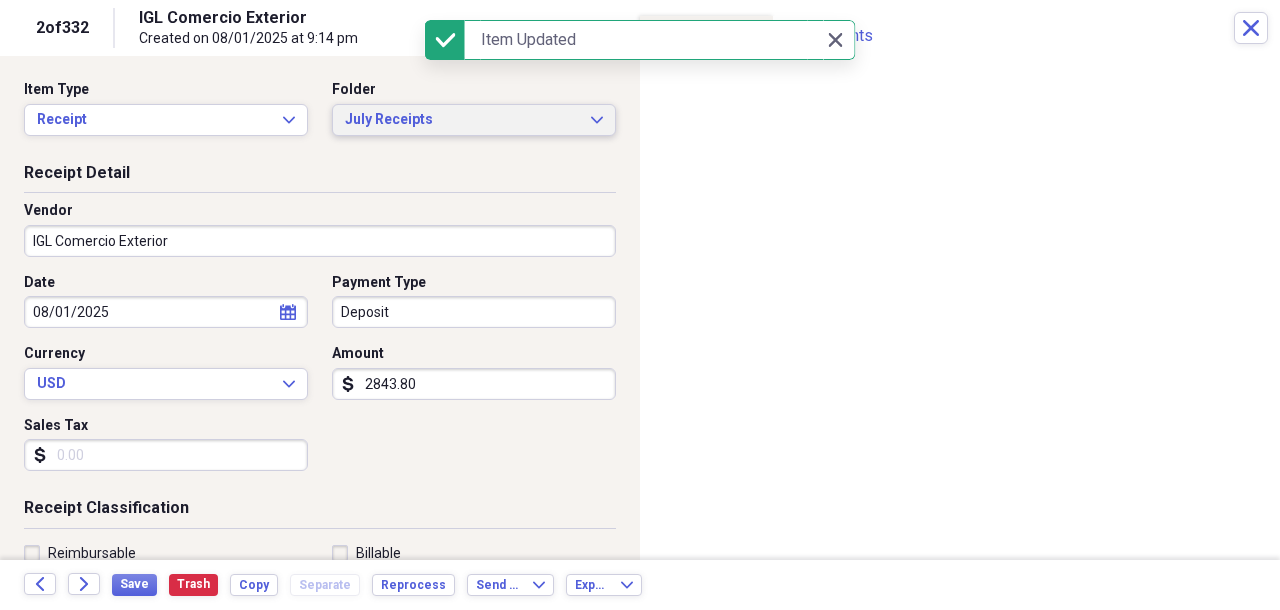 click on "July Receipts" at bounding box center (462, 120) 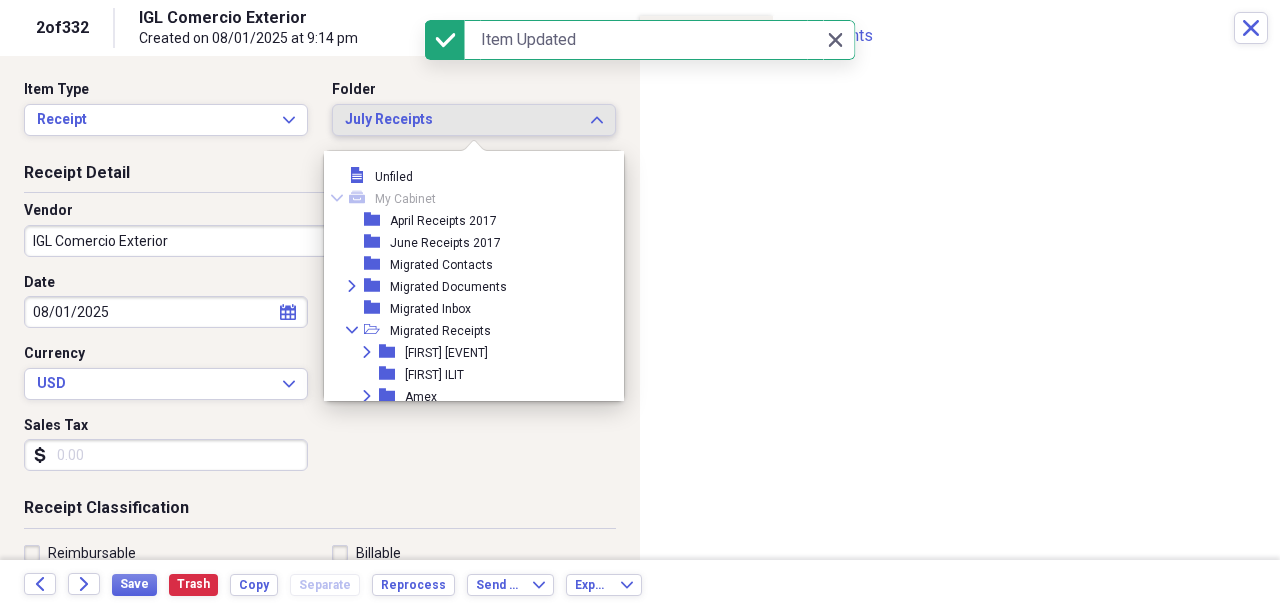 scroll, scrollTop: 1419, scrollLeft: 0, axis: vertical 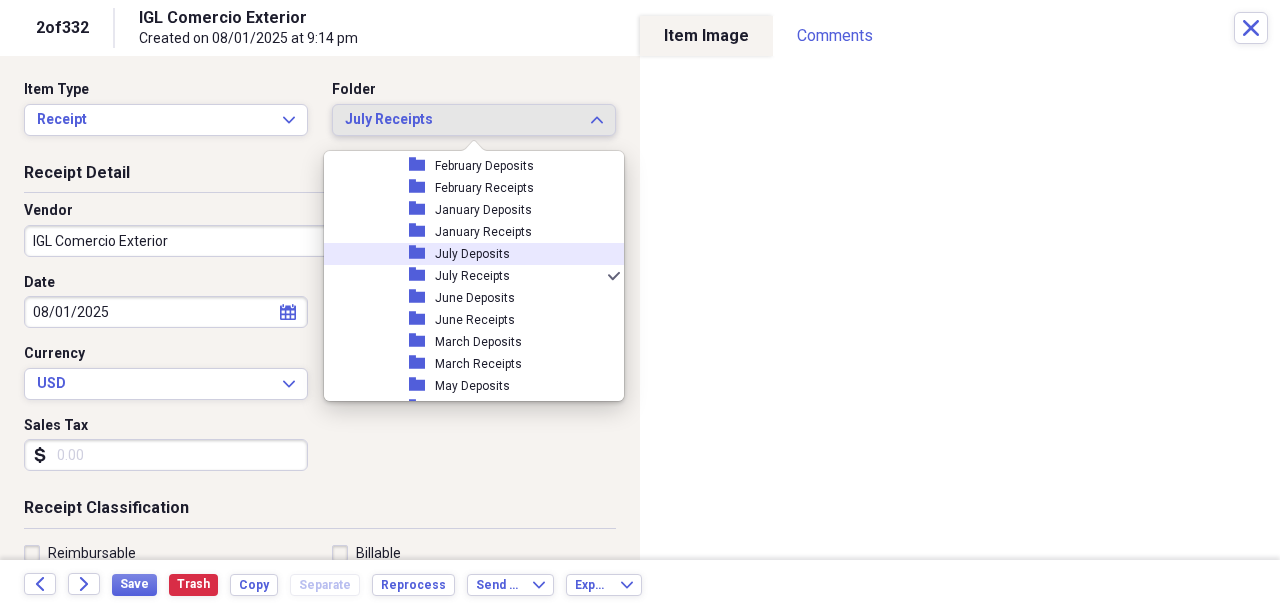 click on "July Deposits" at bounding box center [472, 254] 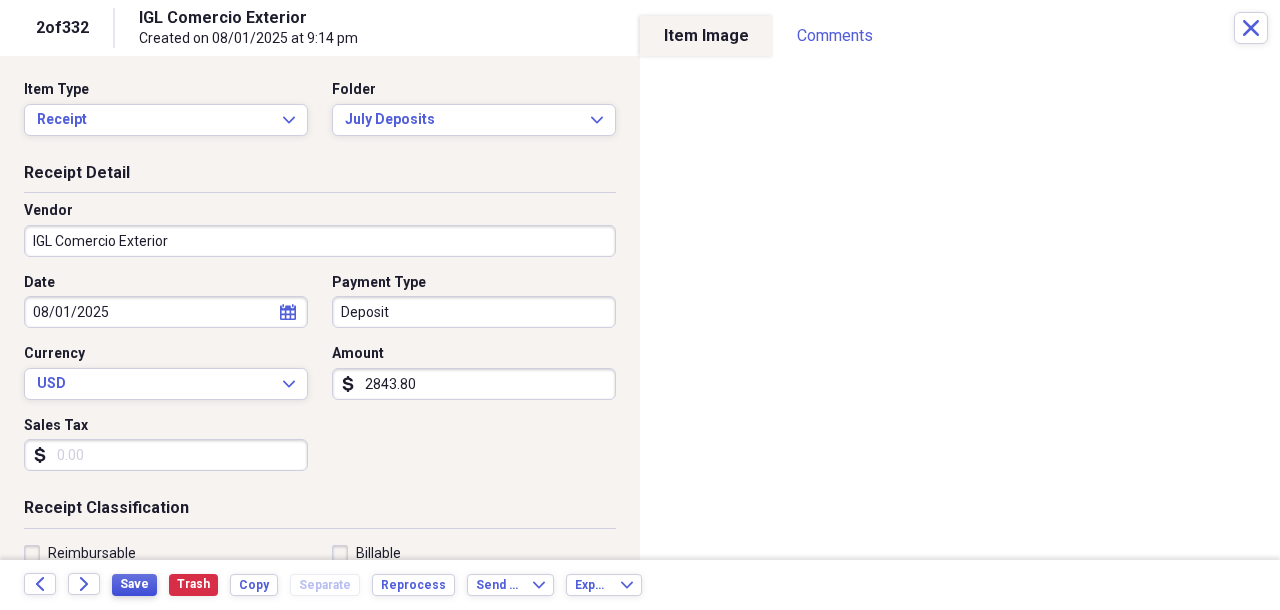 click on "Save" at bounding box center (134, 584) 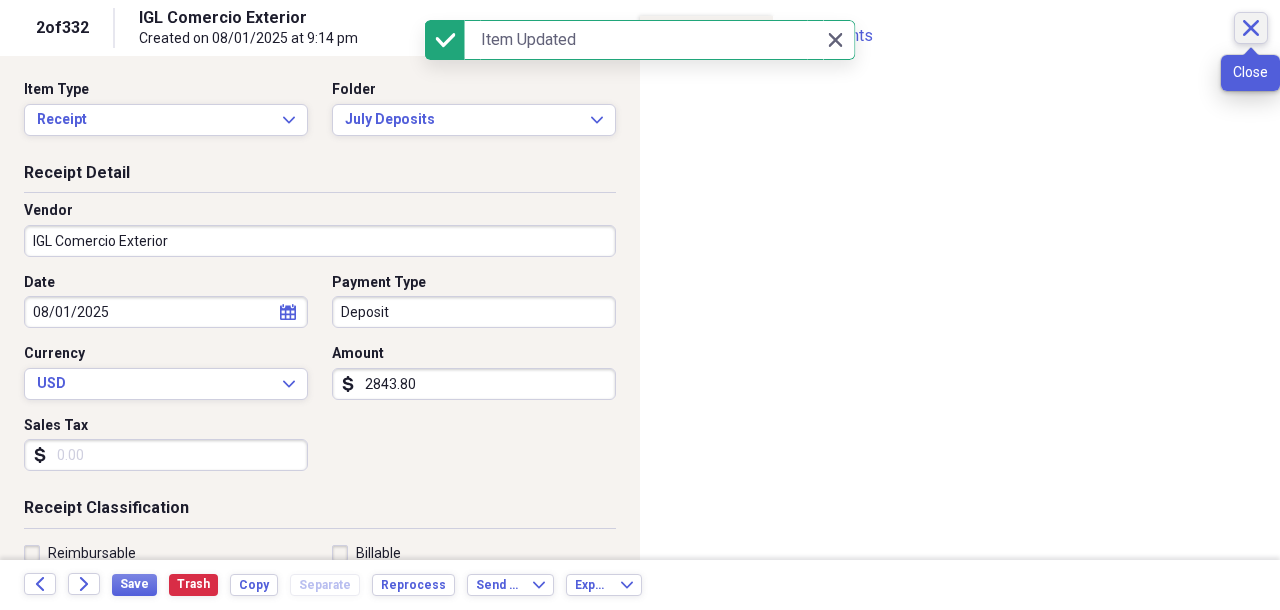 click 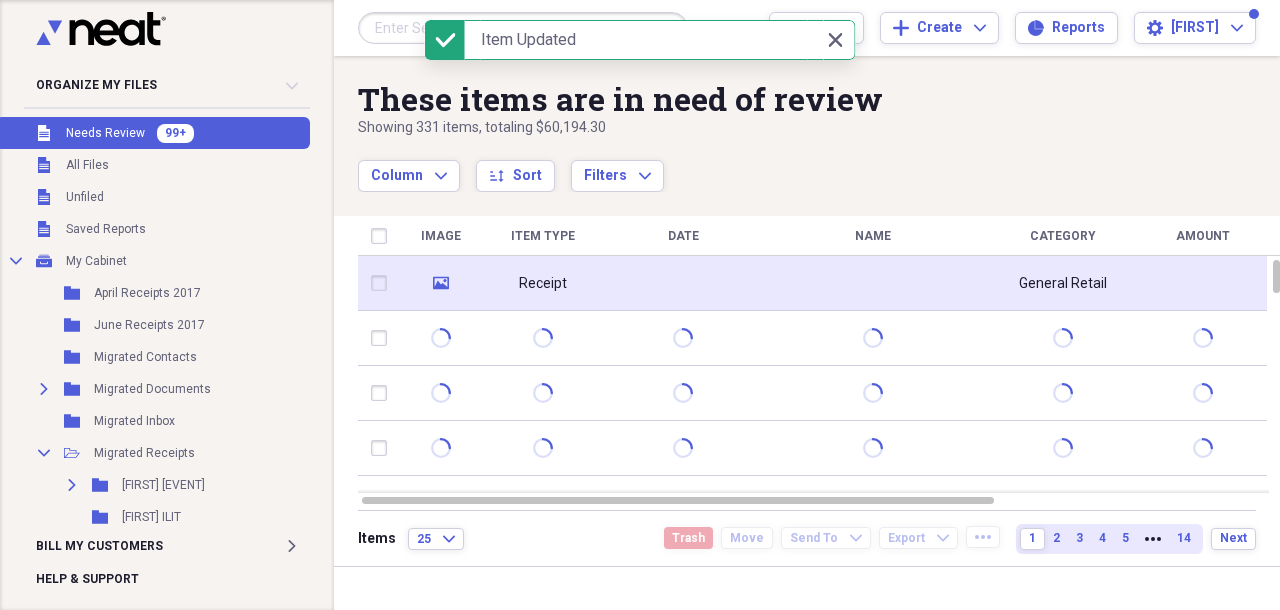 click at bounding box center (873, 283) 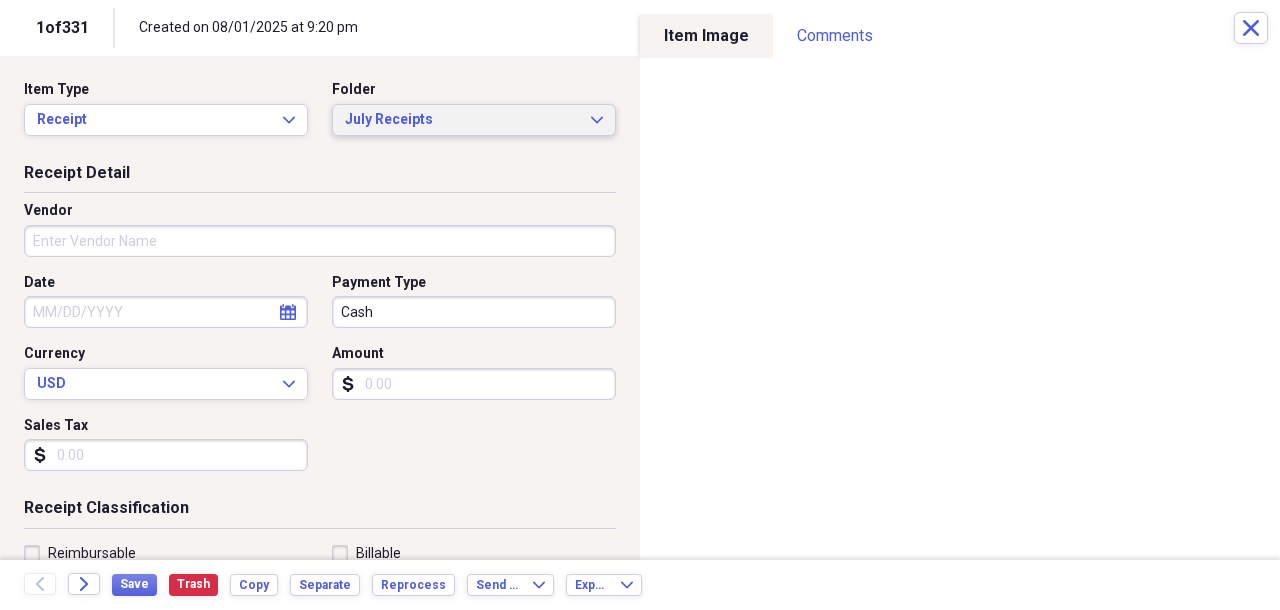 click on "July Receipts" at bounding box center (462, 120) 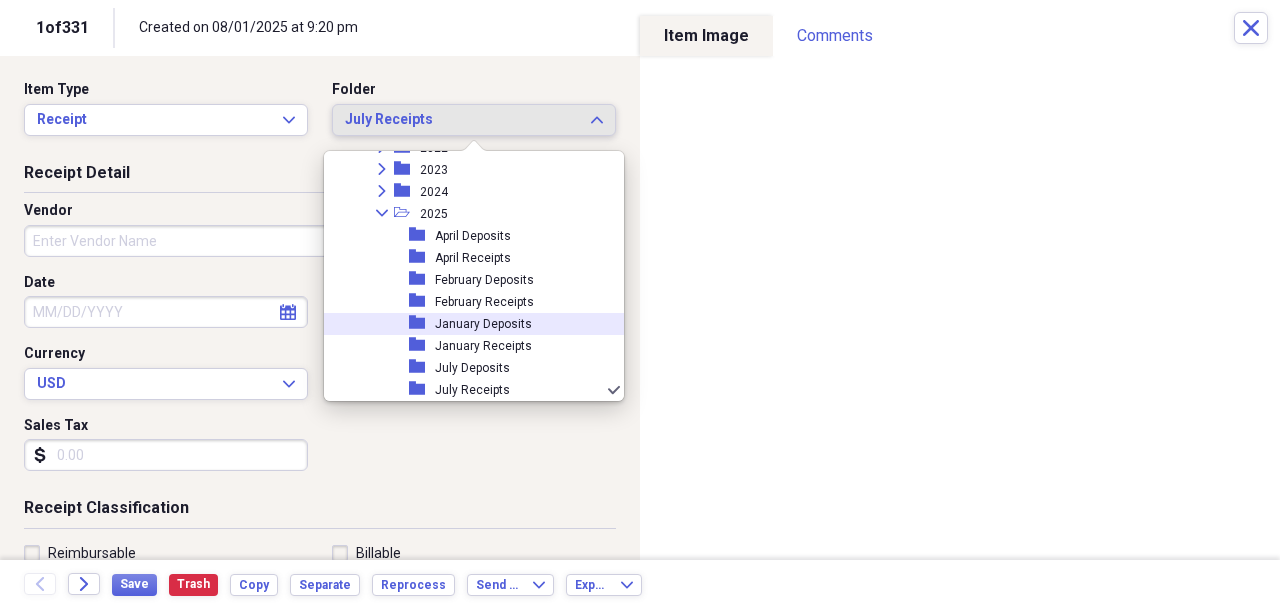 scroll, scrollTop: 1273, scrollLeft: 0, axis: vertical 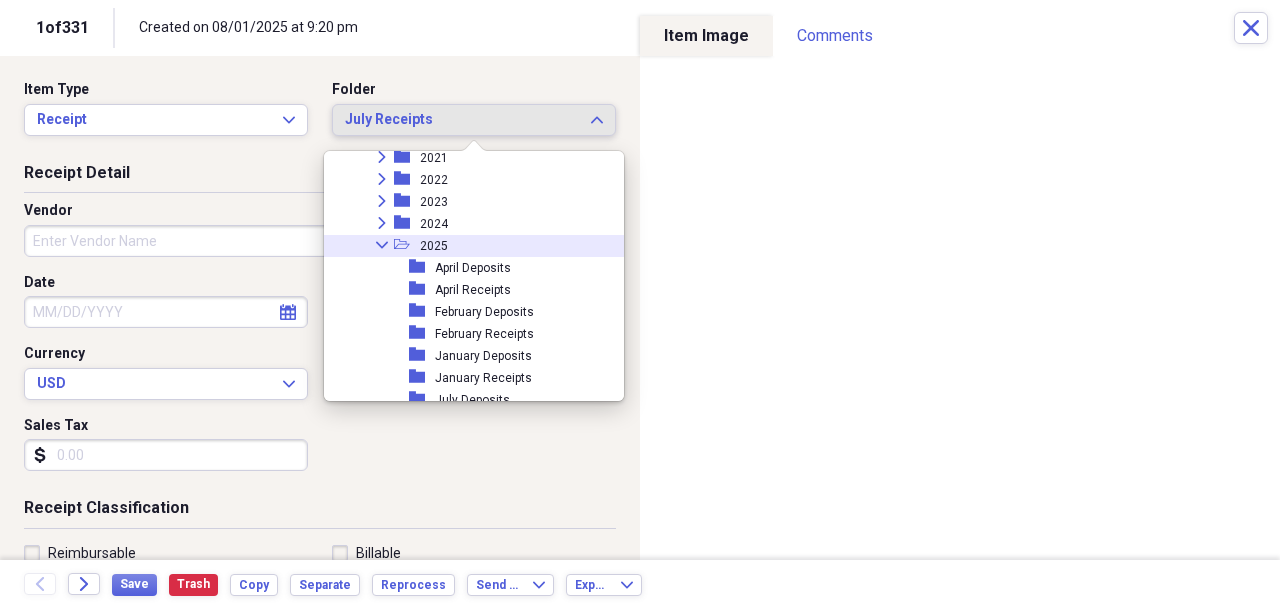 click 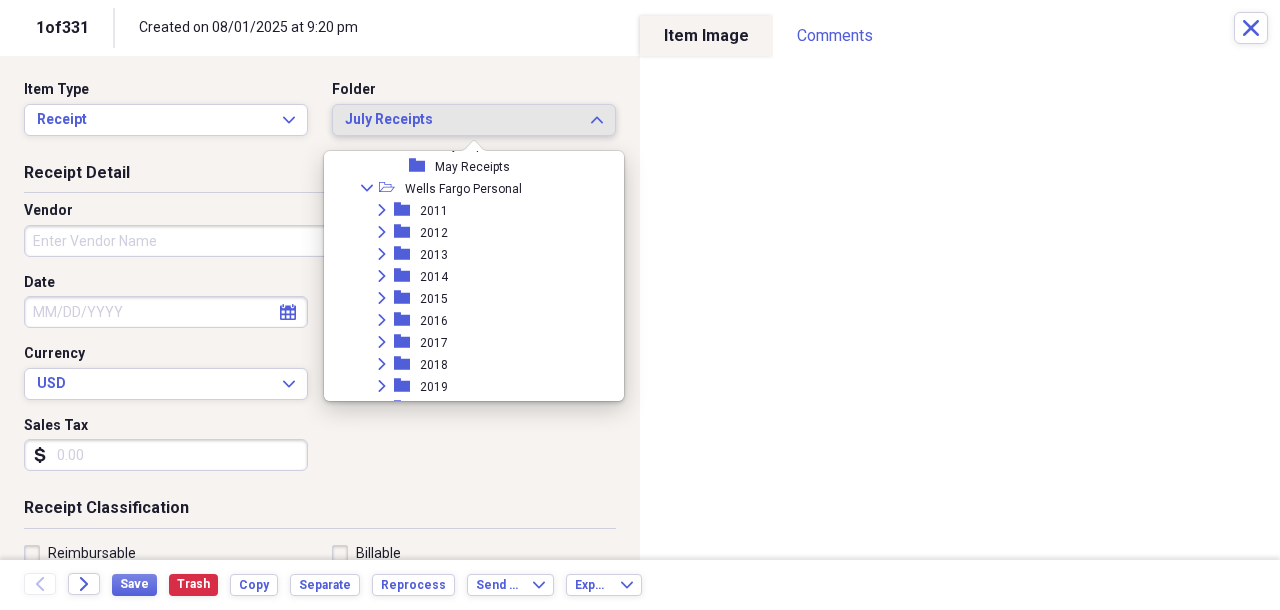 scroll, scrollTop: 980, scrollLeft: 0, axis: vertical 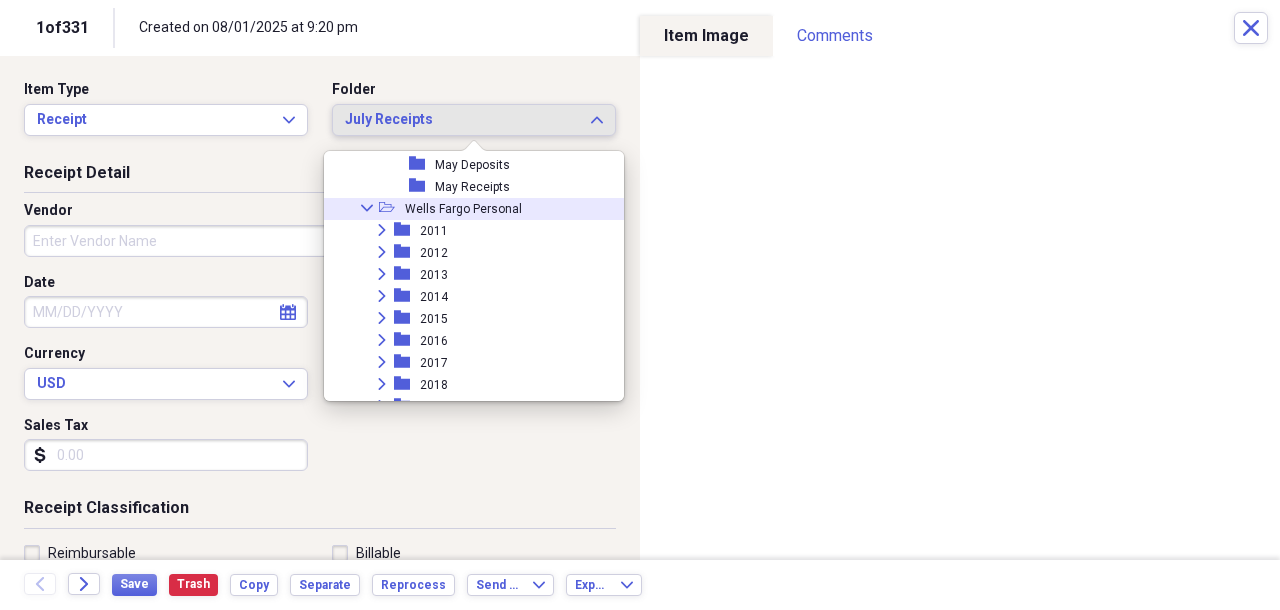 click 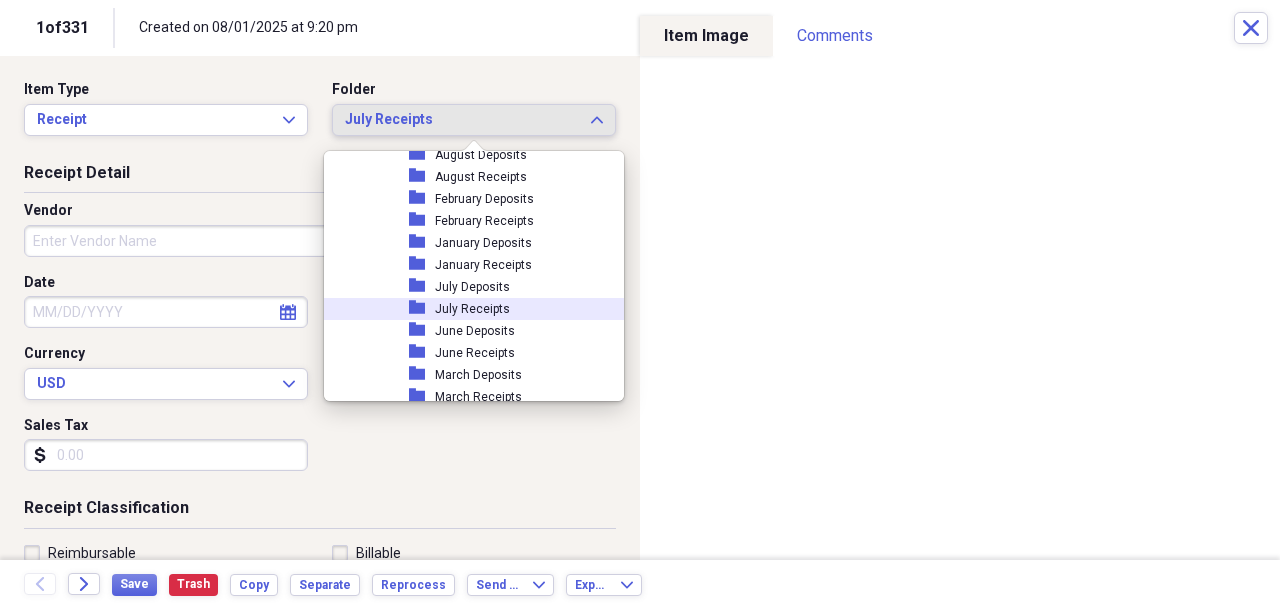 scroll, scrollTop: 715, scrollLeft: 0, axis: vertical 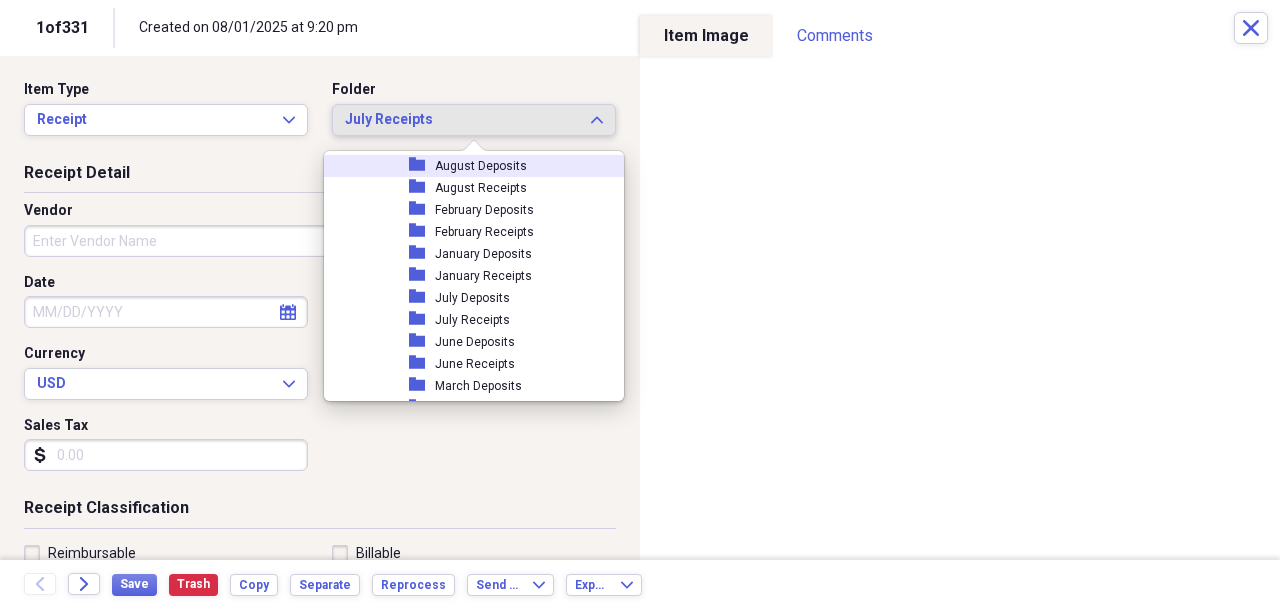 click 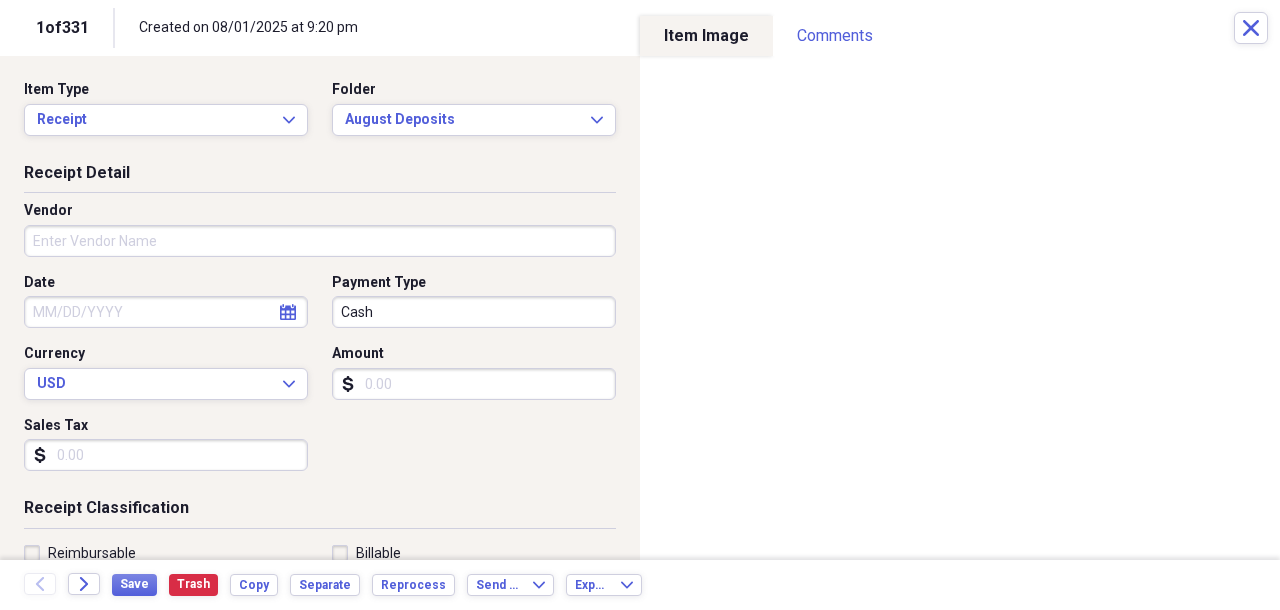click on "Vendor" at bounding box center [320, 241] 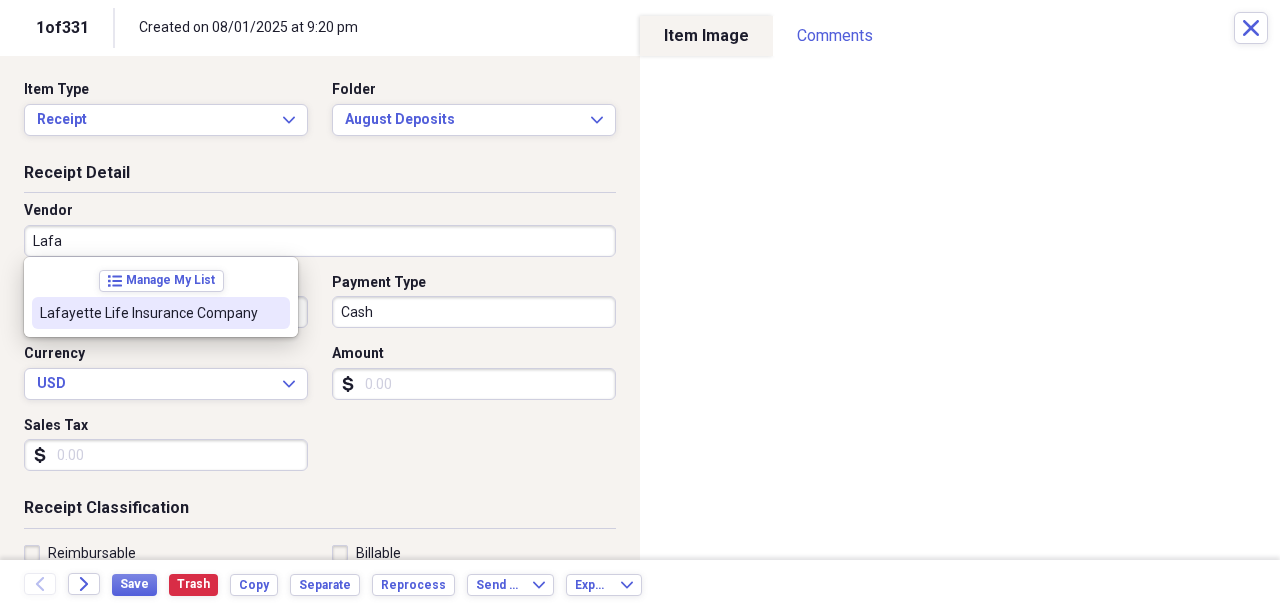 click on "Lafayette Life Insurance Company" at bounding box center (149, 313) 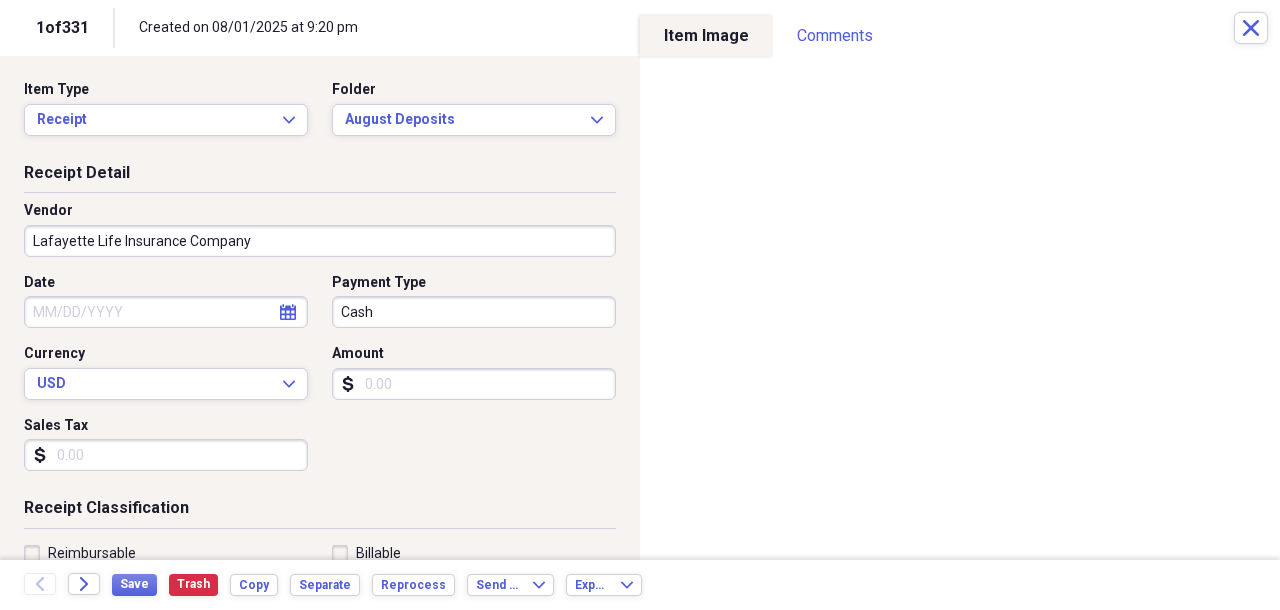 type on "Loan Payment" 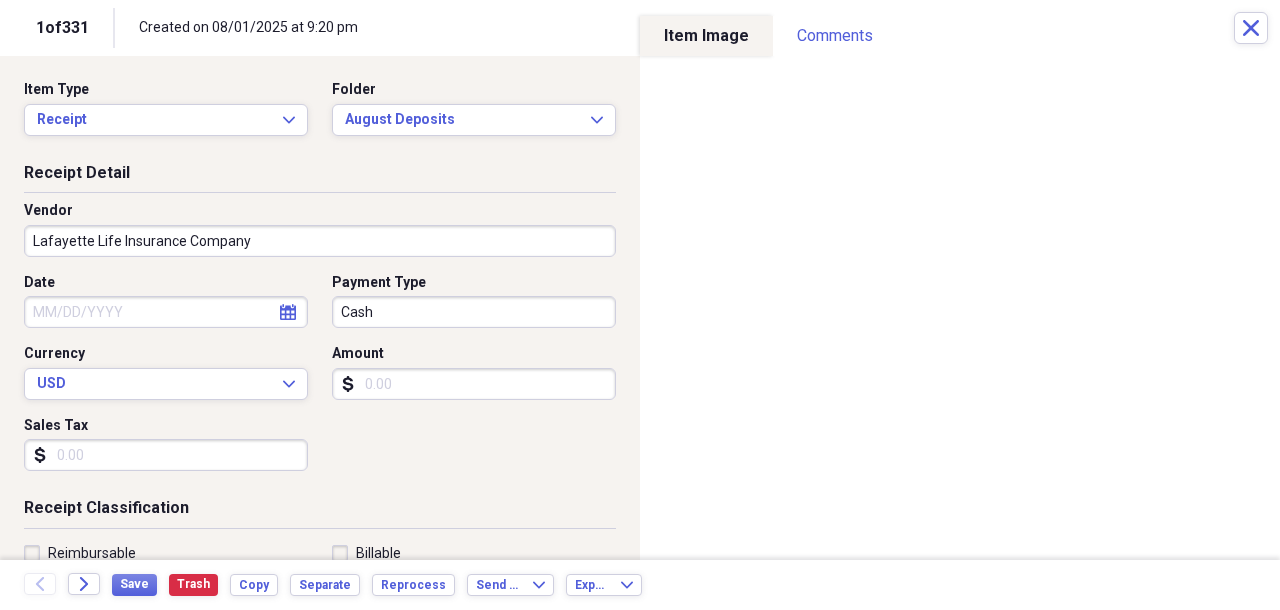 click on "Date" at bounding box center (166, 312) 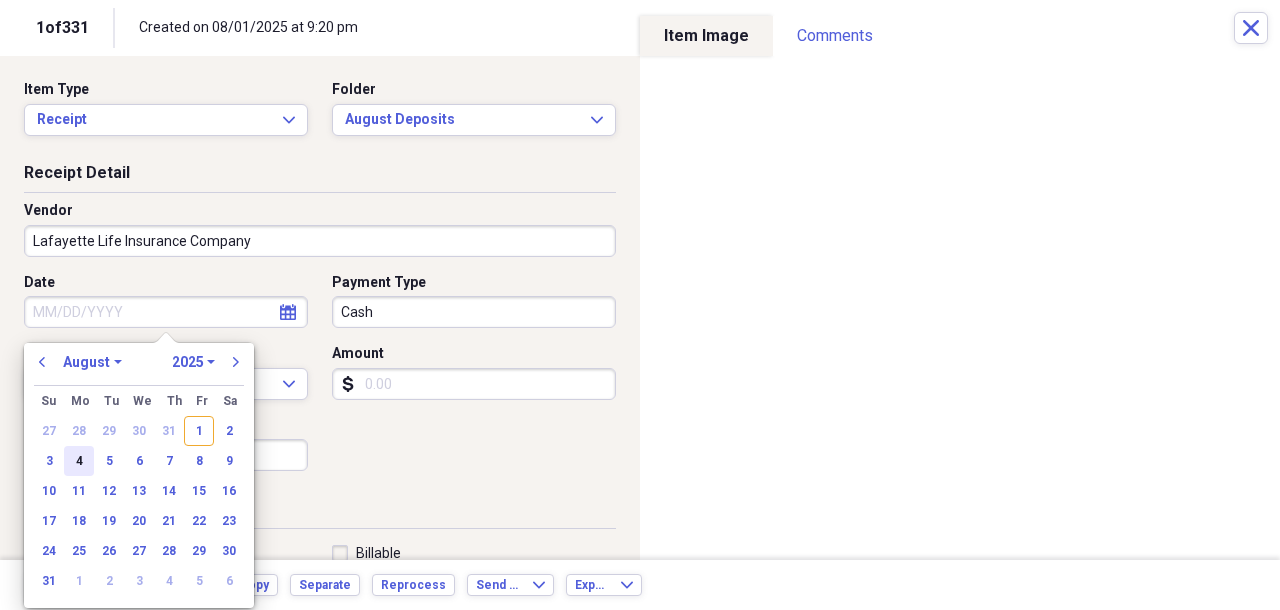 click on "4" at bounding box center [79, 461] 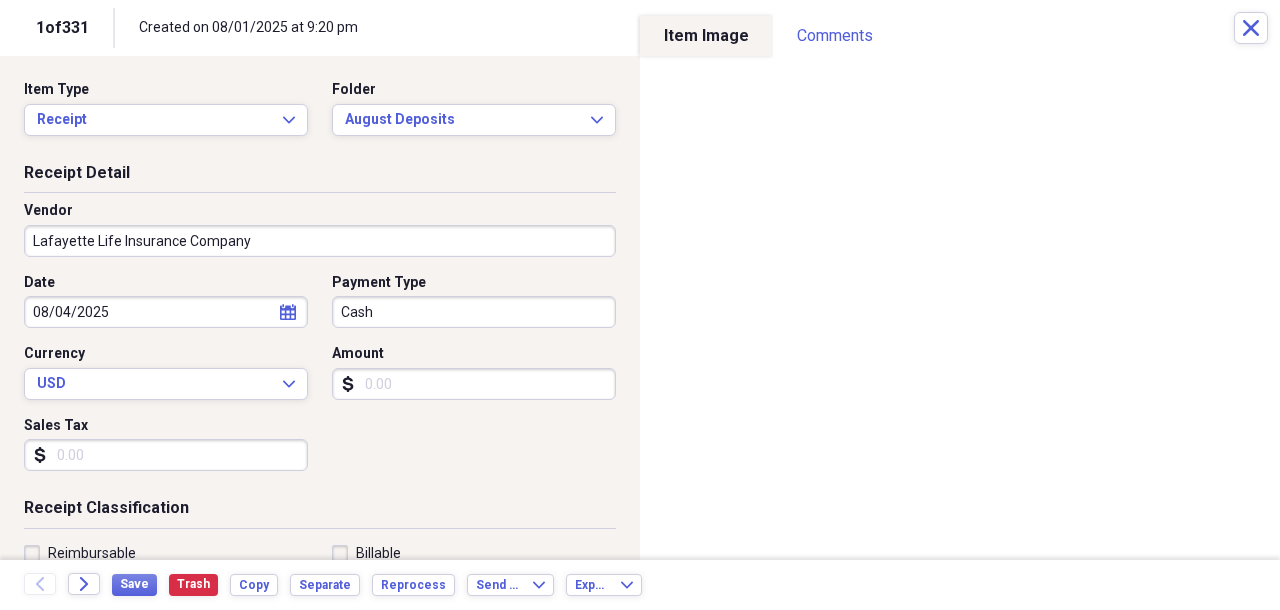 click on "Organize My Files 99+ Collapse Unfiled Needs Review 99+ Unfiled All Files Unfiled Unfiled Unfiled Saved Reports Collapse My Cabinet My Cabinet Add Folder Folder April Receipts 2017 Add Folder Folder June Receipts 2017 Add Folder Folder Migrated Contacts Add Folder Expand Folder Migrated Documents Add Folder Folder Migrated Inbox Add Folder Expand Folder Migrated Receipts Add Folder Expand Folder [FIRST] Payroll Add Folder Folder [FIRST] ILIT Add Folder Expand Folder [COMPANY] Add Folder Expand Folder [COMPANY] [PRODUCT] Add Folder Folder Best Buy Statements Add Folder Folder [COMPANY] Add Folder Expand Folder Capital One X Add Folder Expand Folder Chase Credit Card Add Folder Expand Folder Chase Sapphire Add Folder Expand Folder HSA Add Folder Expand Folder [FIRST] Payroll Add Folder Folder [CITY] Country Club Add Folder Expand Folder MZ Payroll Add Folder Folder OPMA ILIT Add Folder Expand Folder Optima Add Folder Expand Folder [FIRST] Payroll Add Folder Expand Folder Santander Serfin Add Folder [COMPANY]" at bounding box center [640, 305] 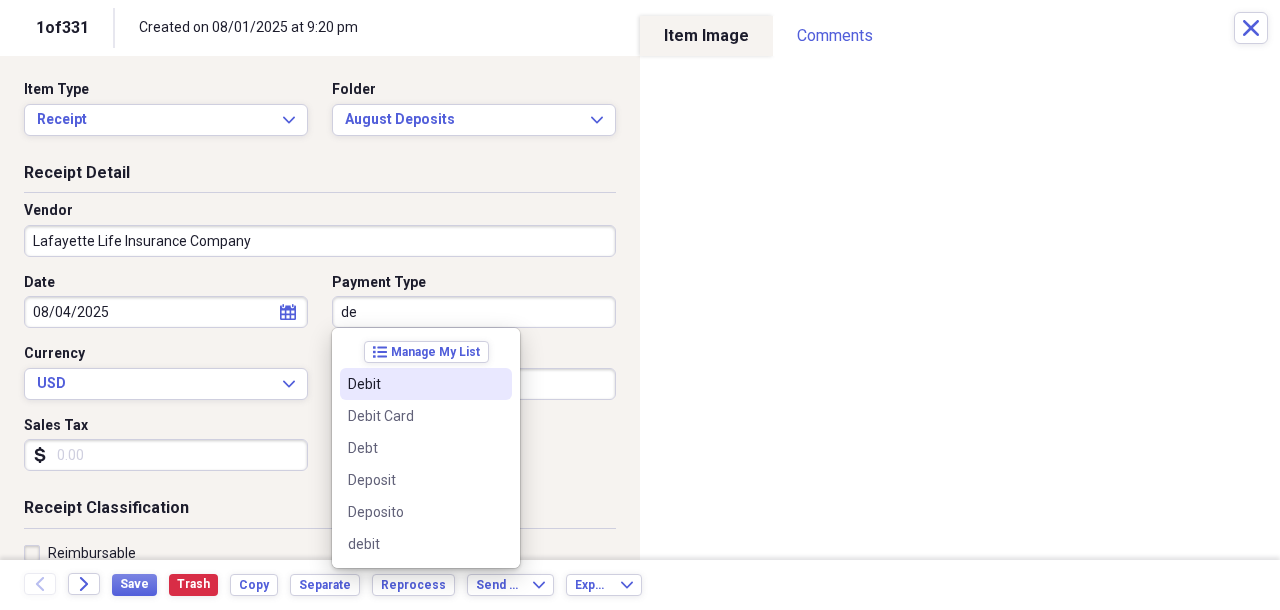 click on "Debit" at bounding box center [414, 384] 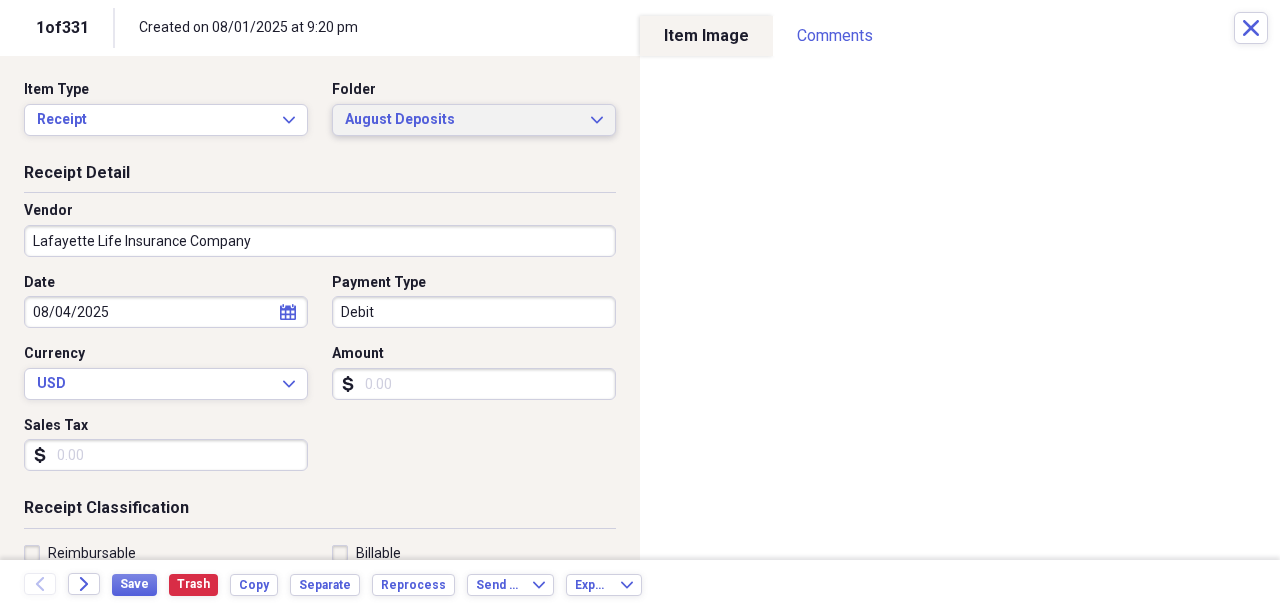 click on "August Deposits" at bounding box center [462, 120] 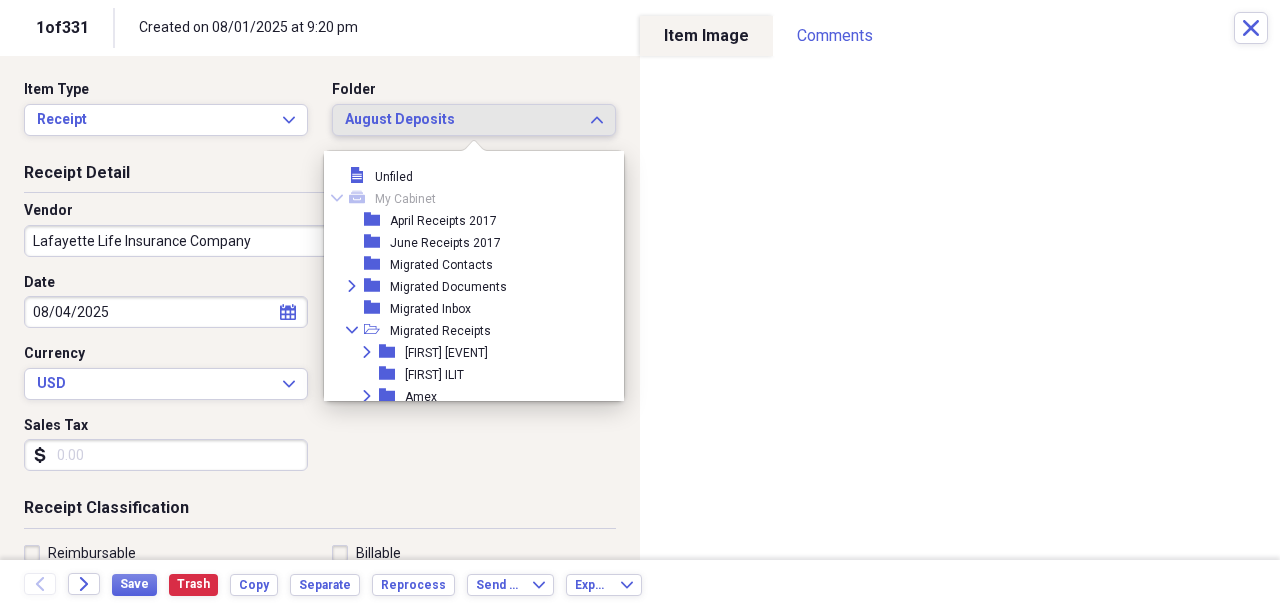 scroll, scrollTop: 605, scrollLeft: 0, axis: vertical 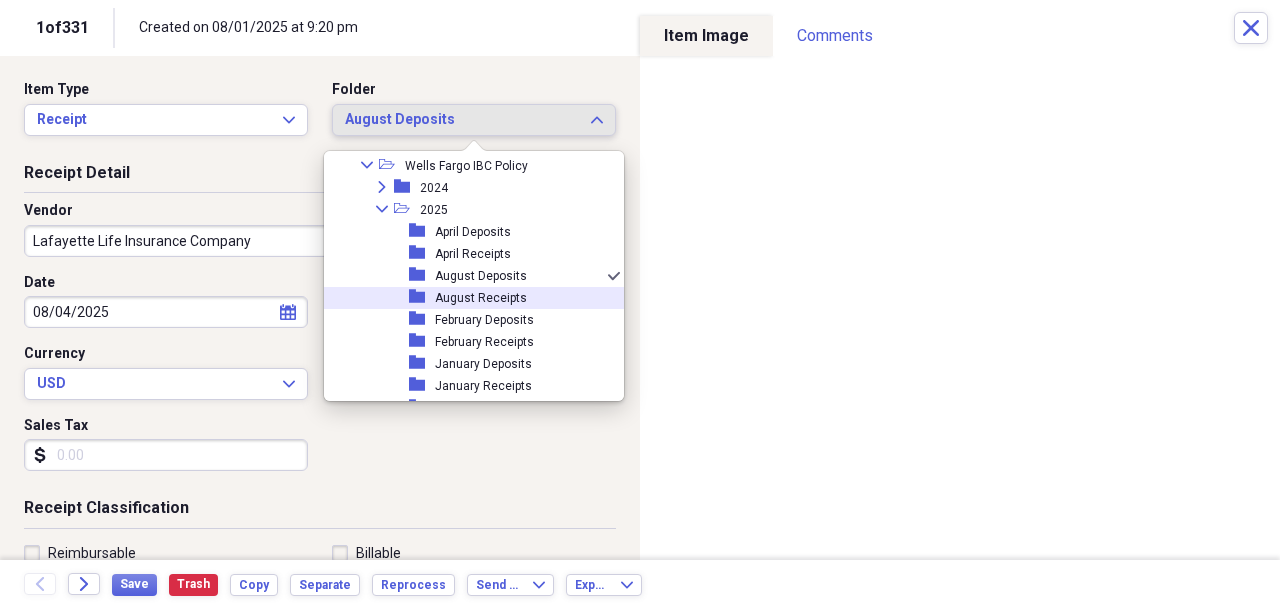 click on "August Receipts" at bounding box center [481, 298] 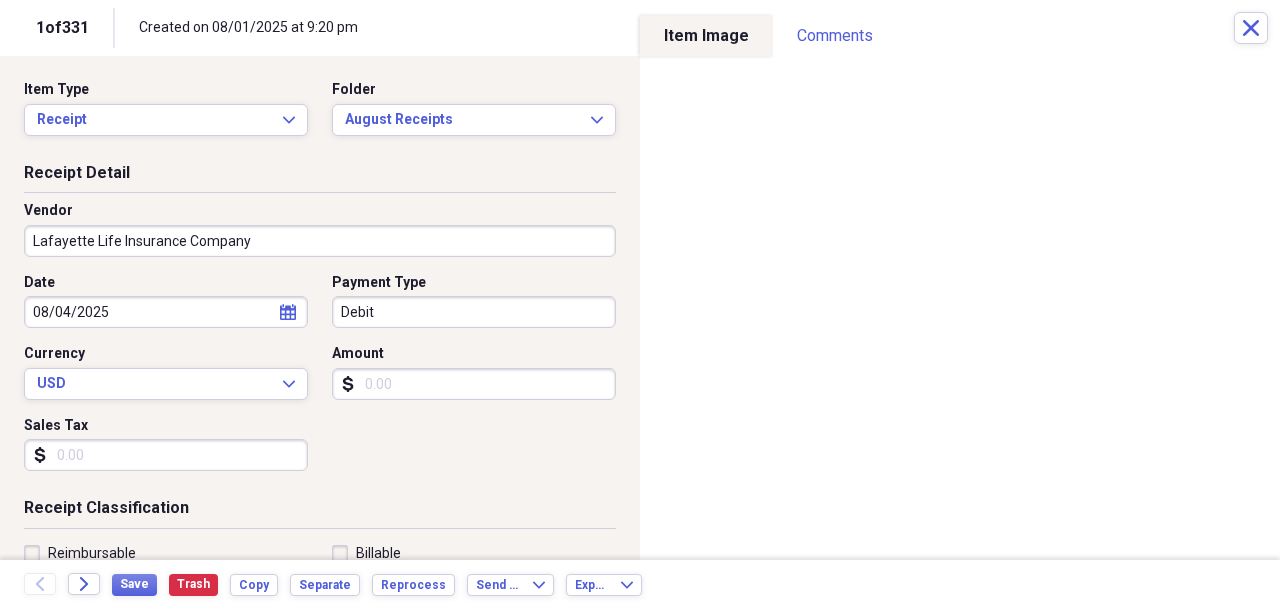 click on "Amount" at bounding box center (474, 384) 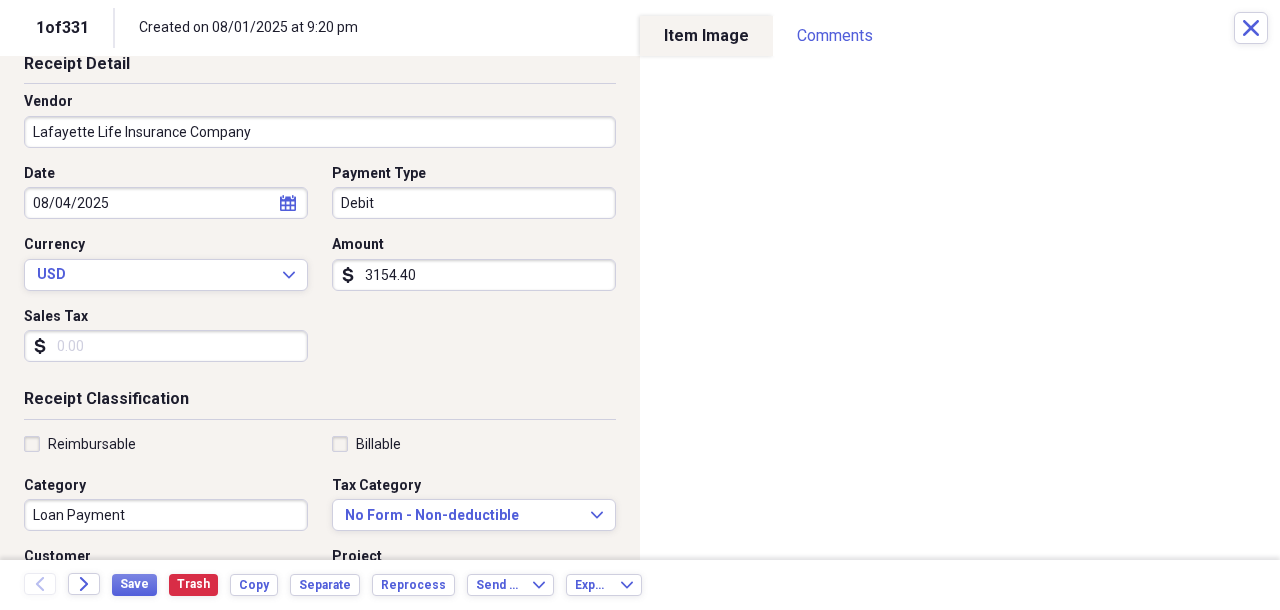 scroll, scrollTop: 151, scrollLeft: 0, axis: vertical 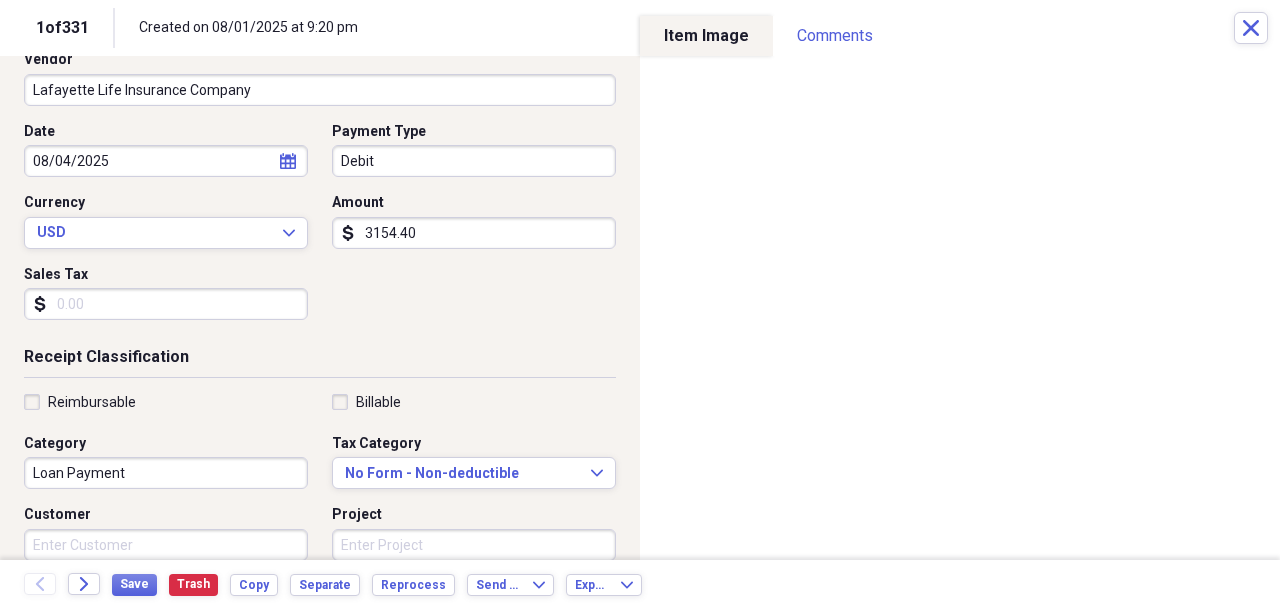 type on "3154.40" 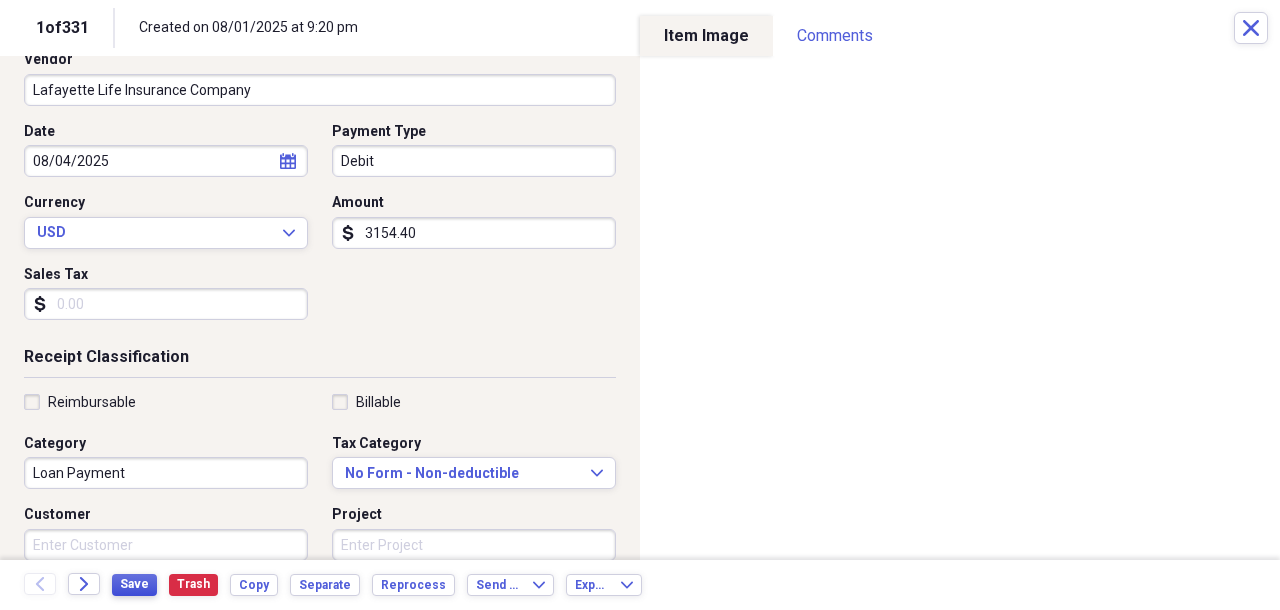 click on "Save" at bounding box center (134, 584) 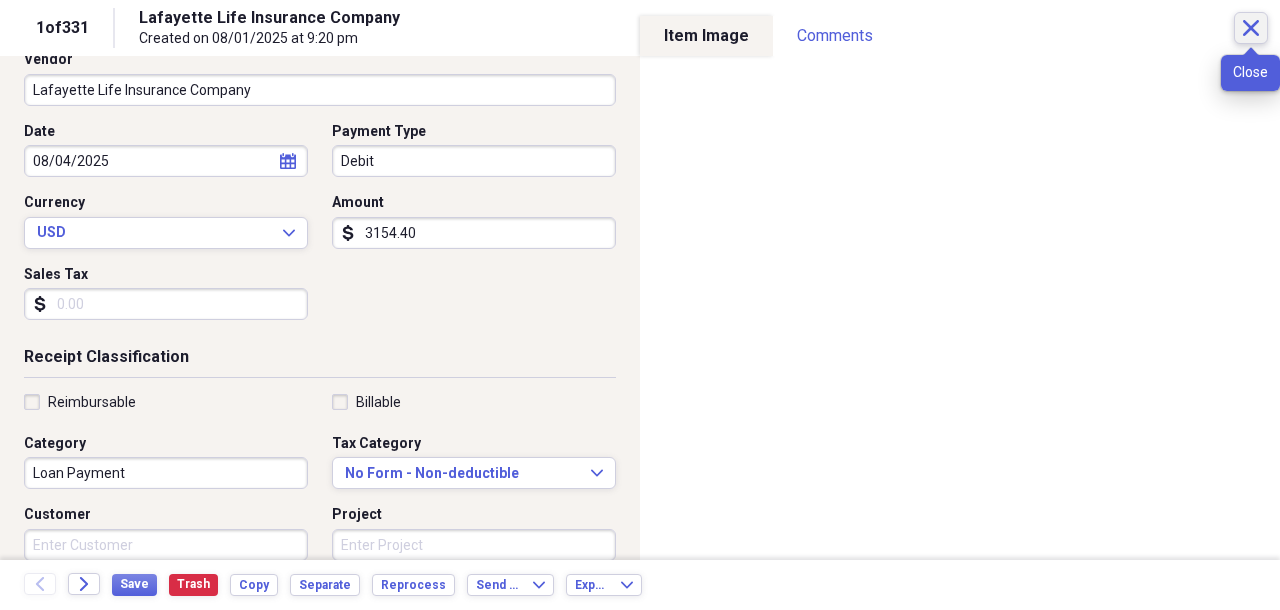 click on "Close" 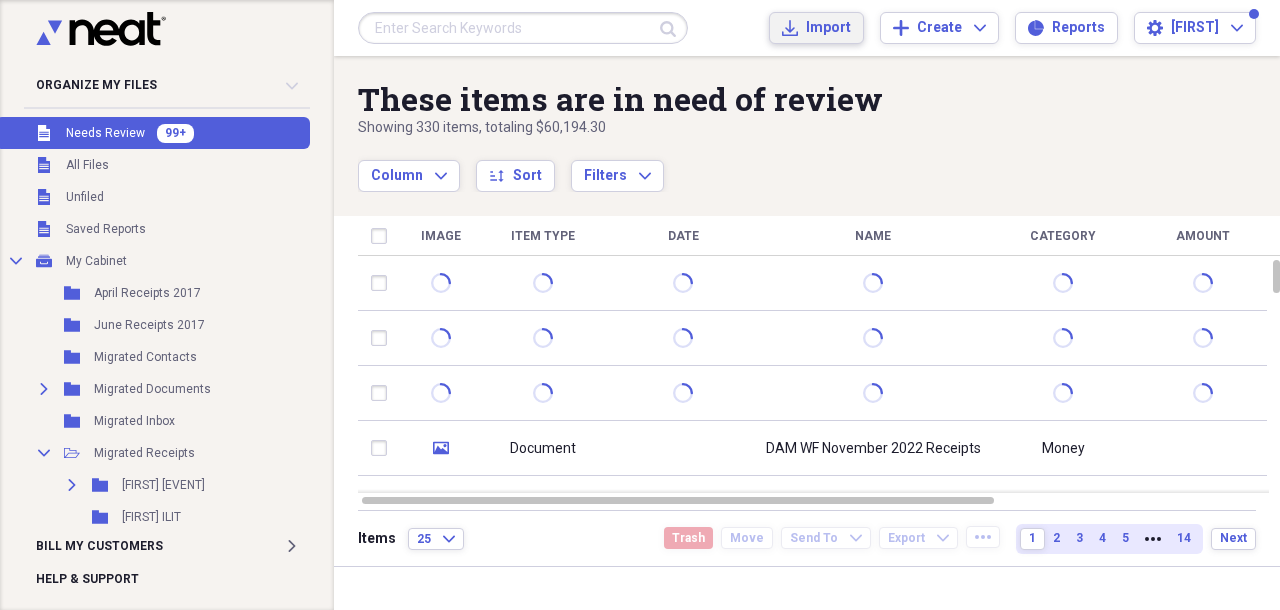 click on "Import" at bounding box center (828, 28) 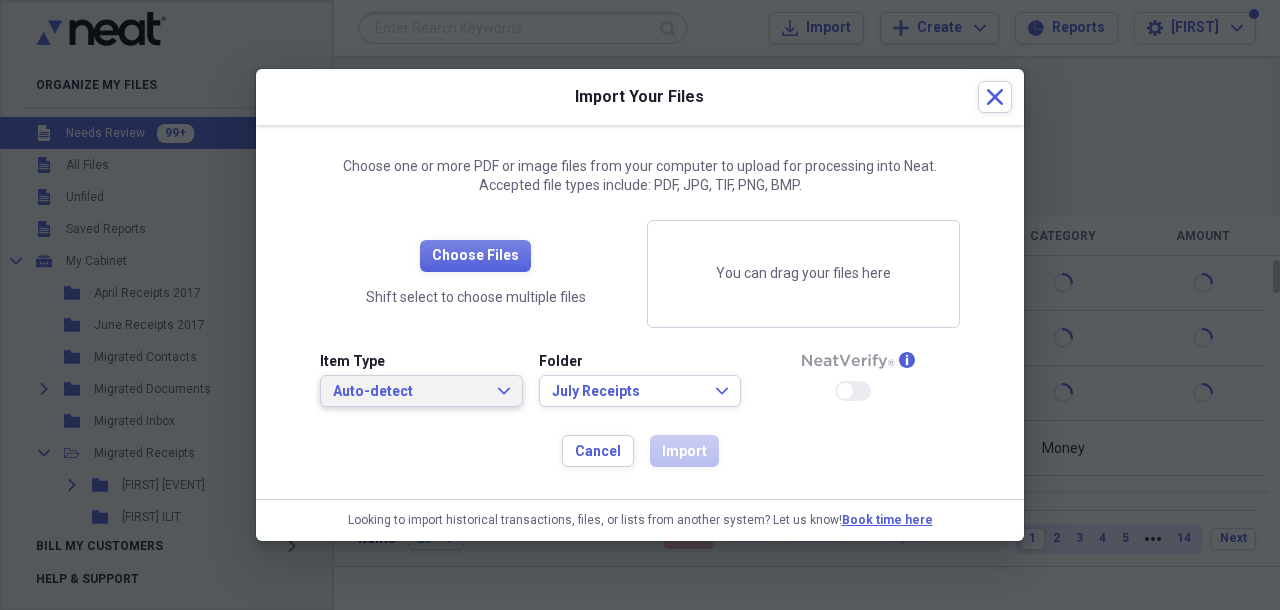 click on "Auto-detect" at bounding box center [409, 392] 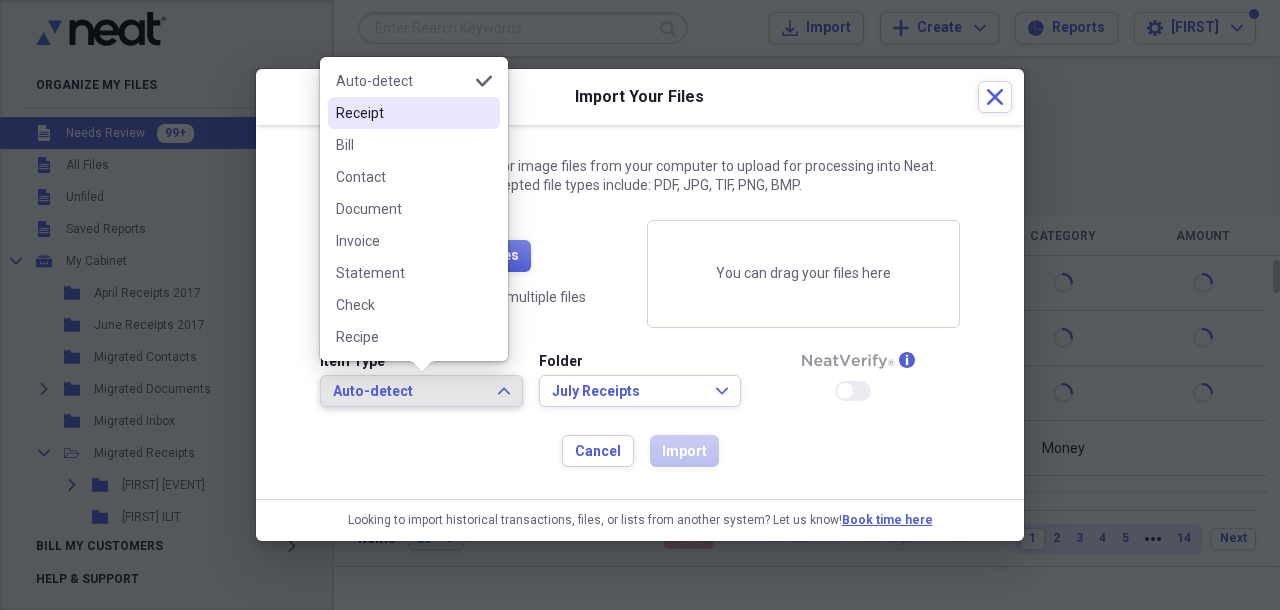click on "Receipt" at bounding box center [402, 113] 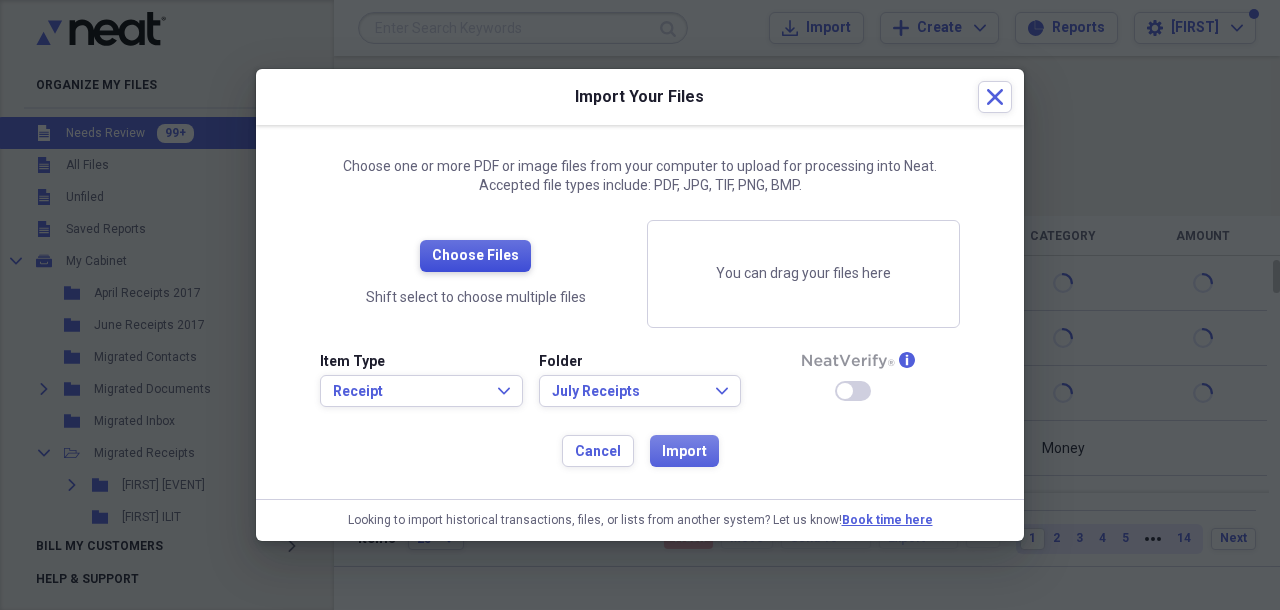 click on "Choose Files" at bounding box center [475, 256] 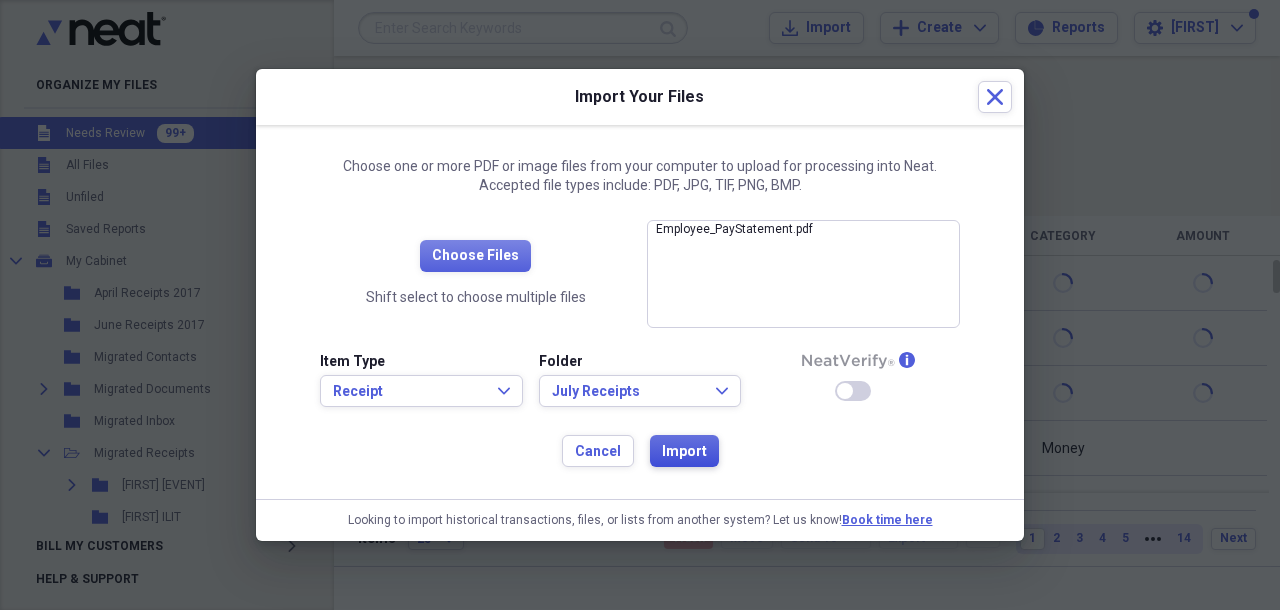 click on "Import" at bounding box center (684, 452) 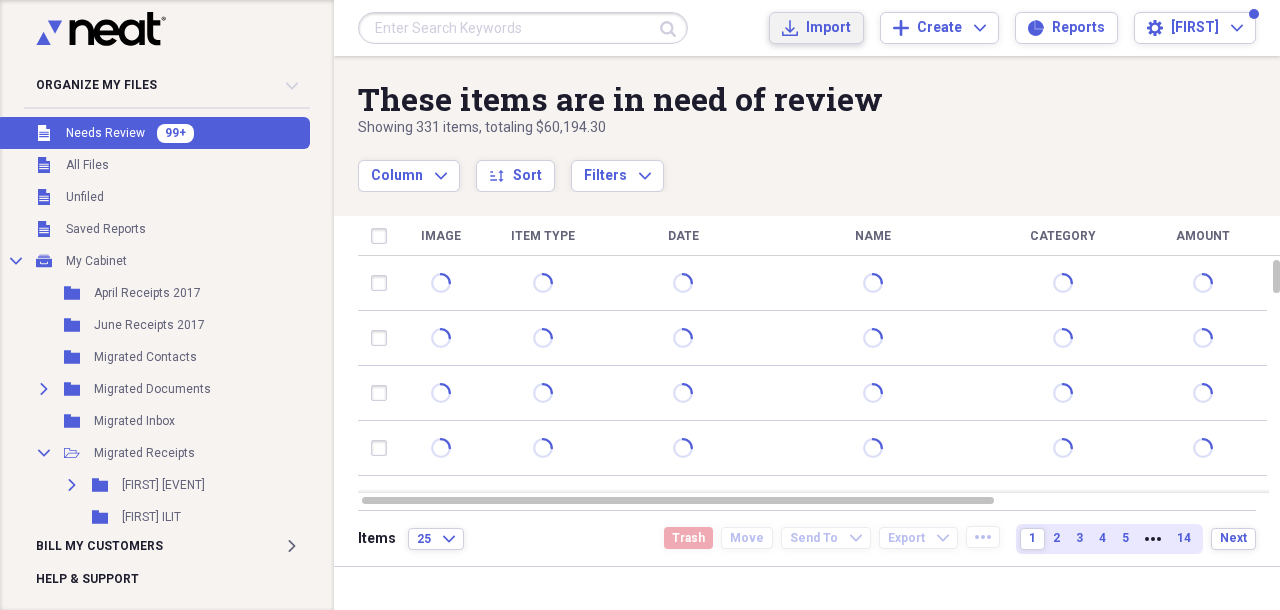 click on "Import" at bounding box center (828, 28) 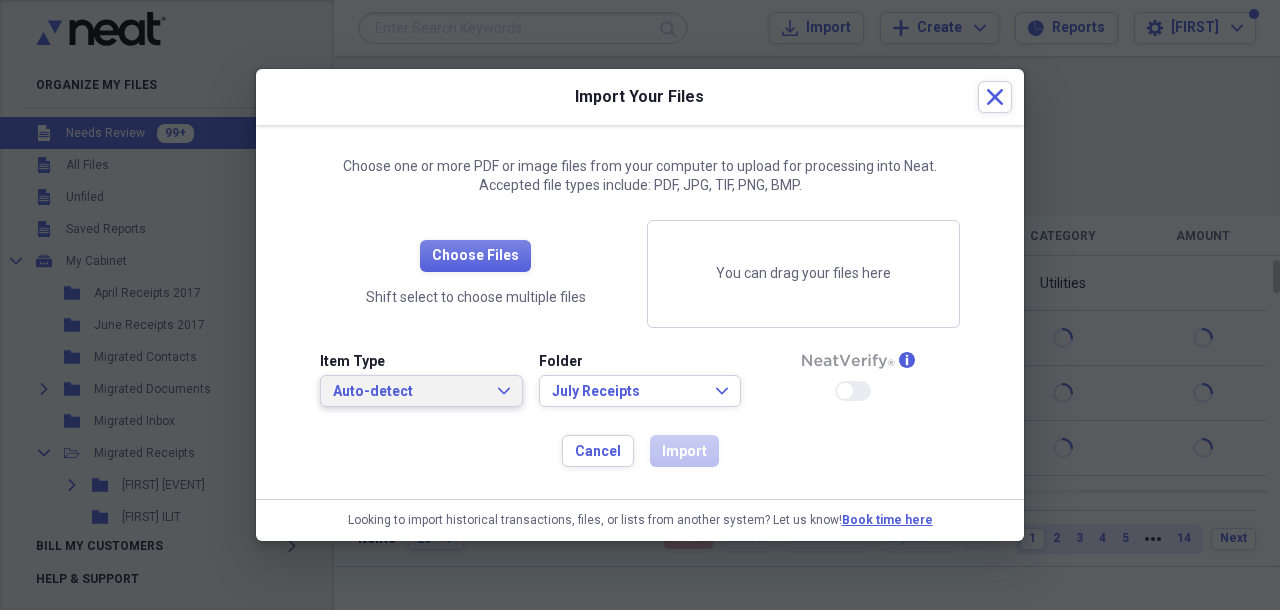 click on "Auto-detect Expand" at bounding box center (421, 392) 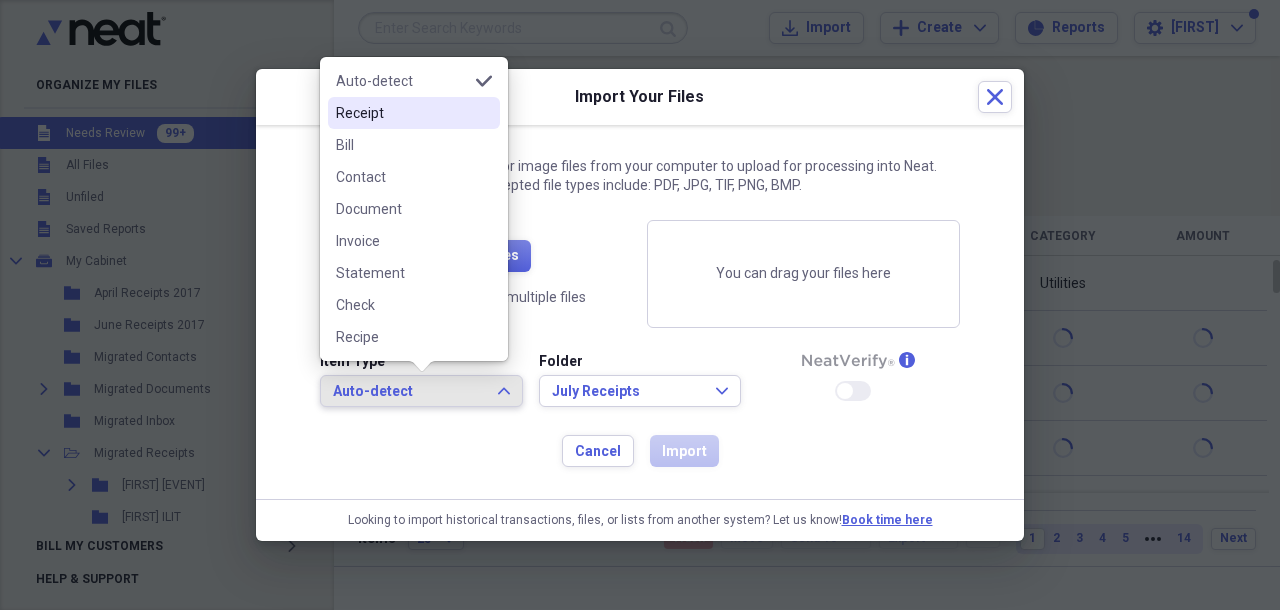 click on "Receipt" at bounding box center (402, 113) 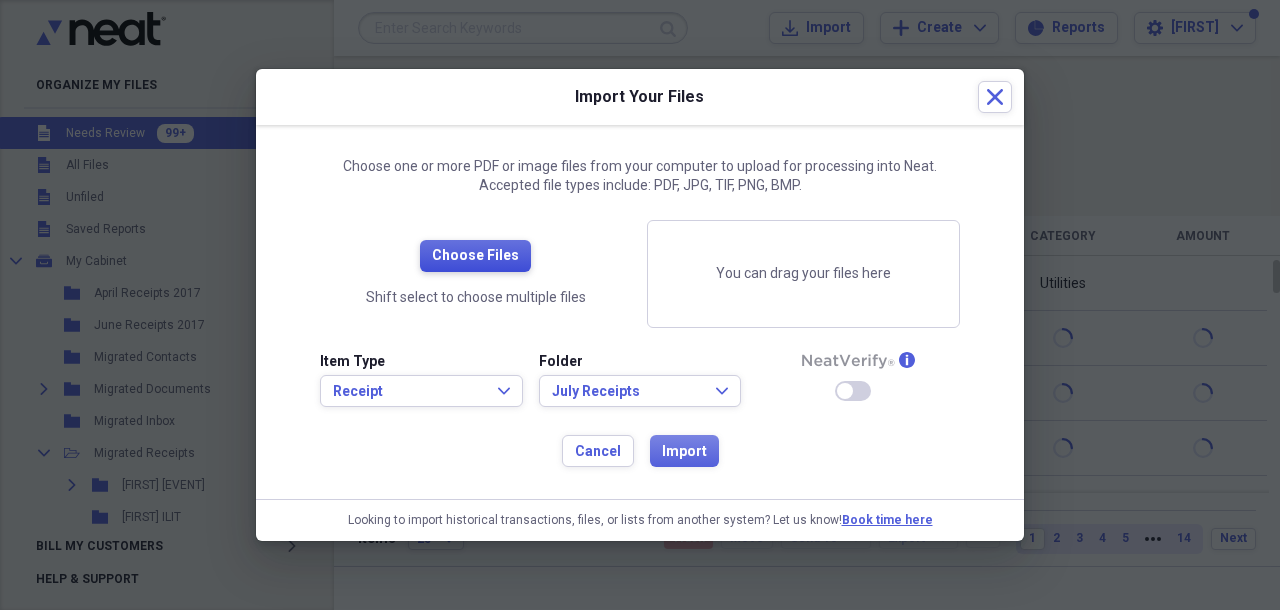 click on "Choose Files" at bounding box center [475, 256] 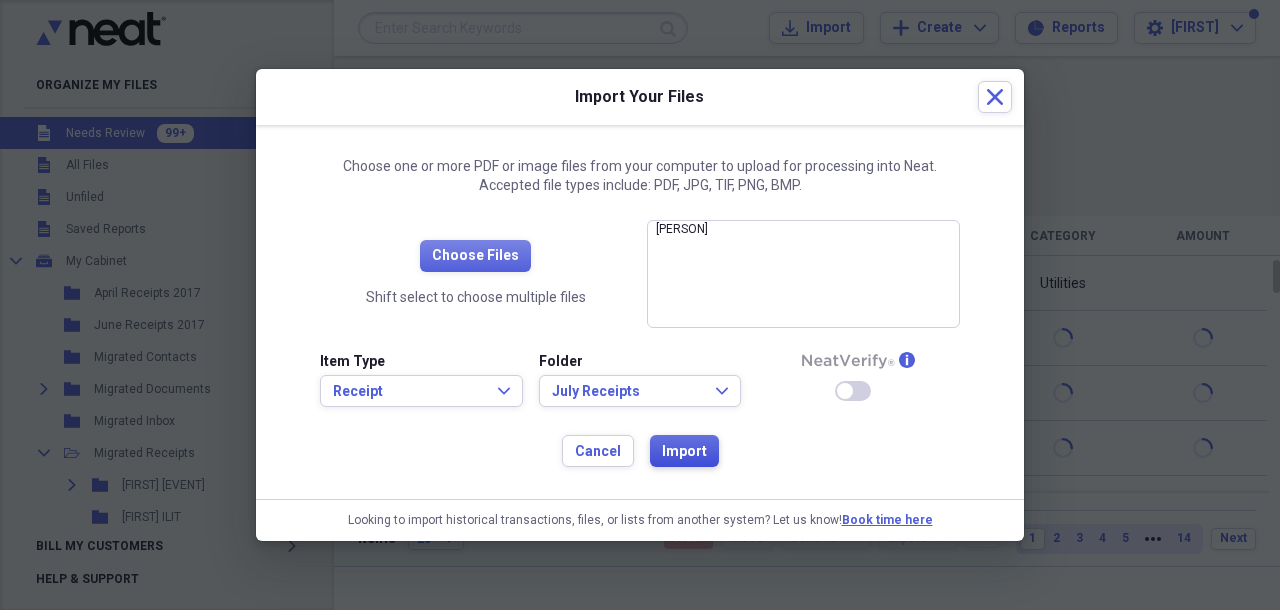 click on "Import" at bounding box center (684, 452) 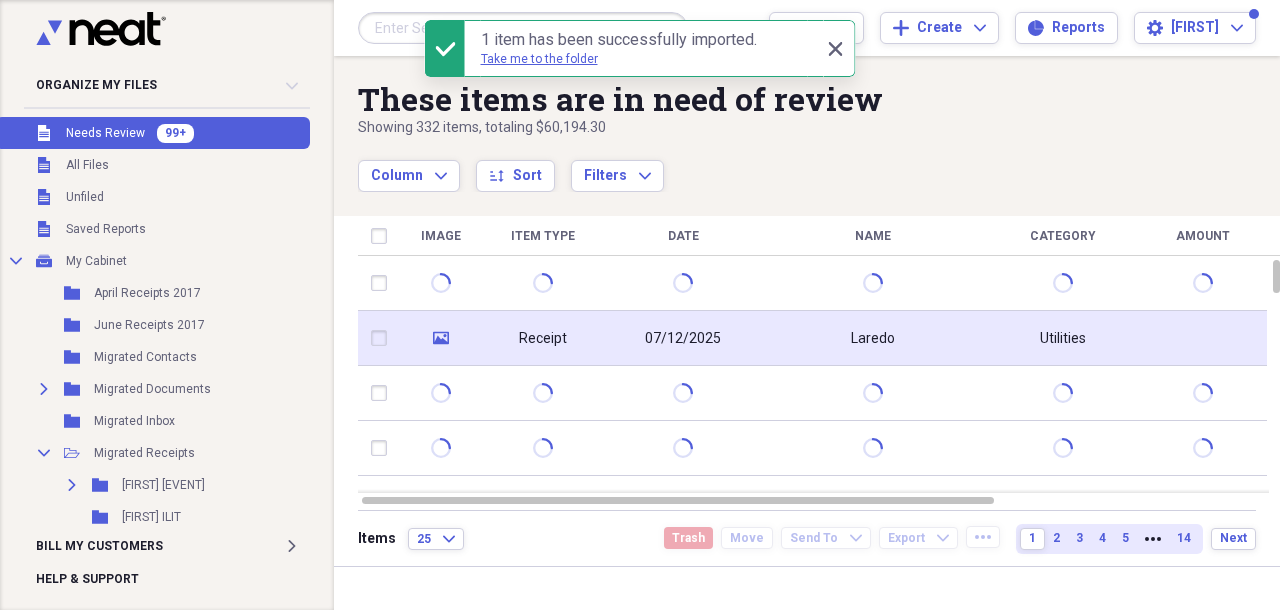 click on "Laredo" at bounding box center [873, 338] 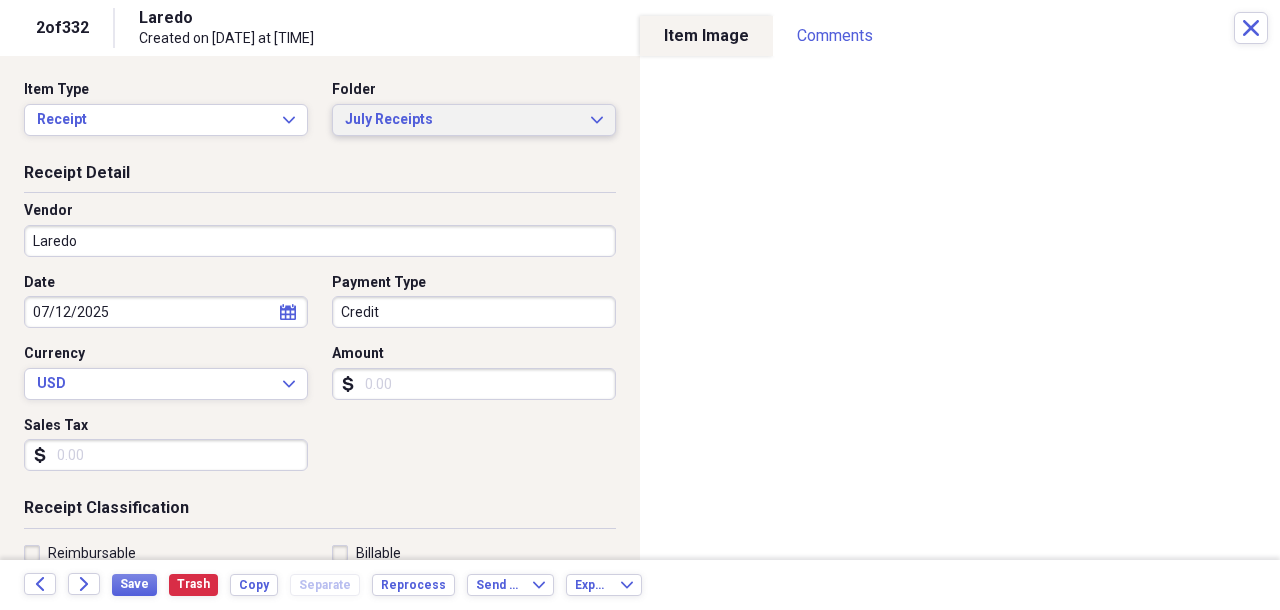 click on "July Receipts" at bounding box center [462, 120] 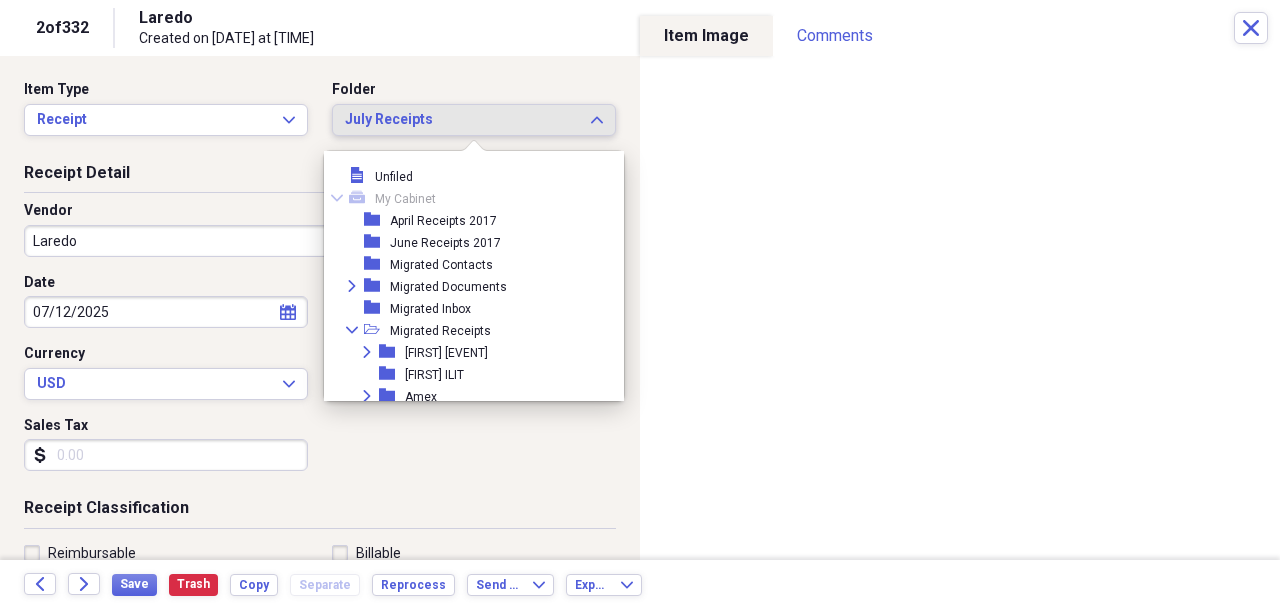 scroll, scrollTop: 1419, scrollLeft: 0, axis: vertical 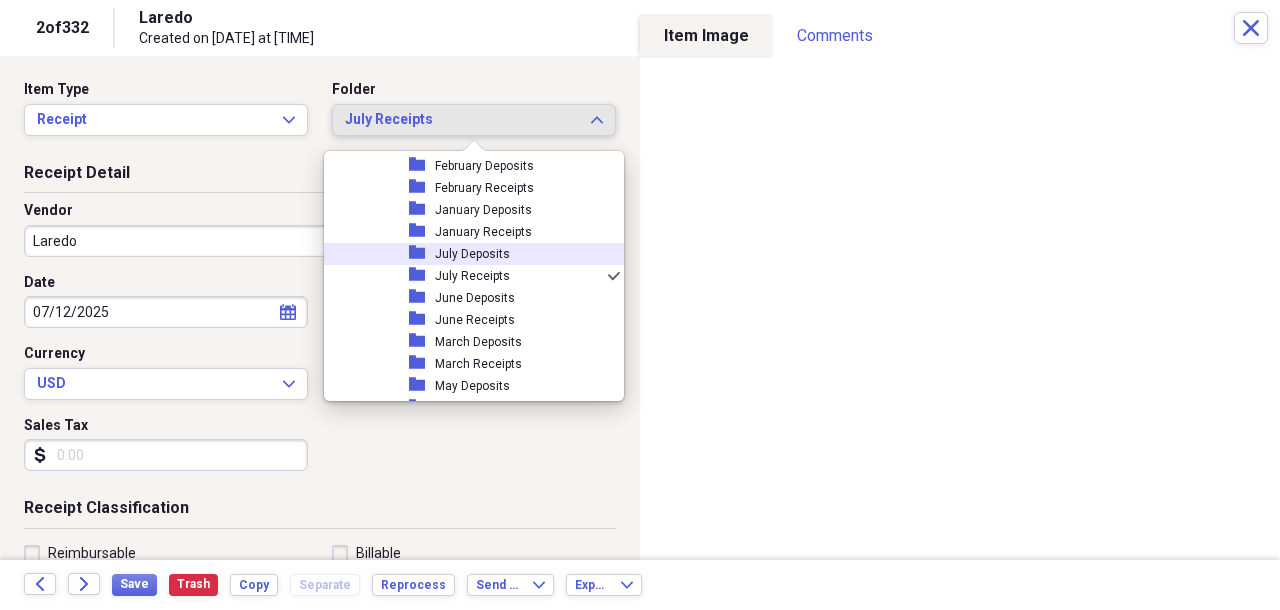 click on "July Deposits" at bounding box center [472, 254] 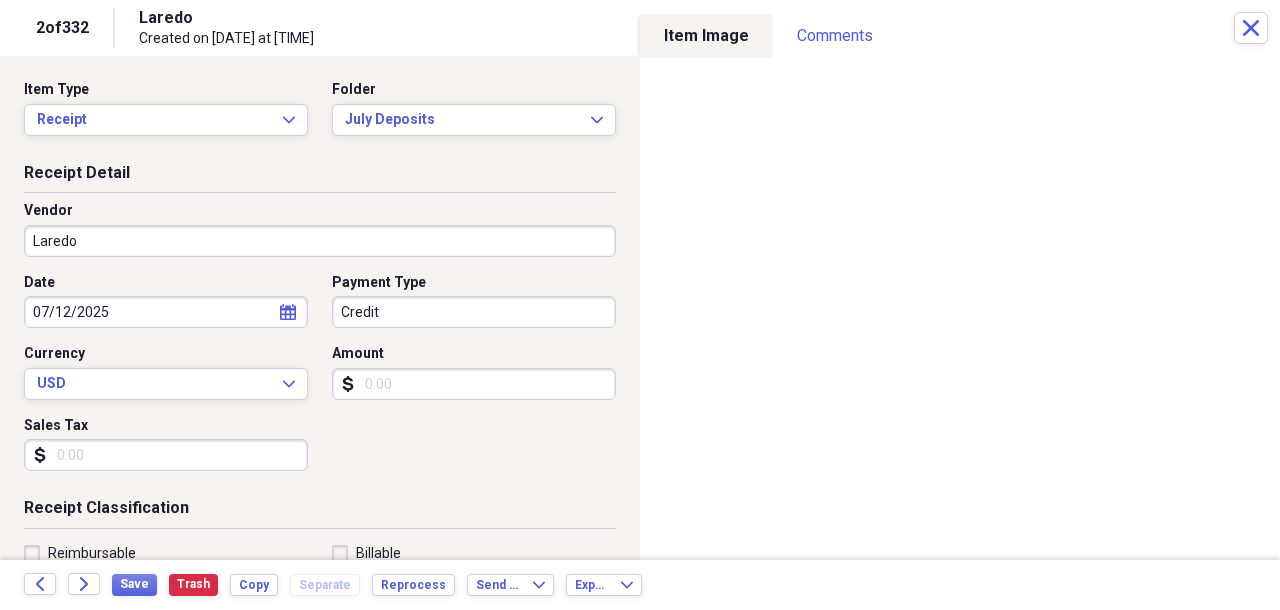 click on "Laredo" at bounding box center (320, 241) 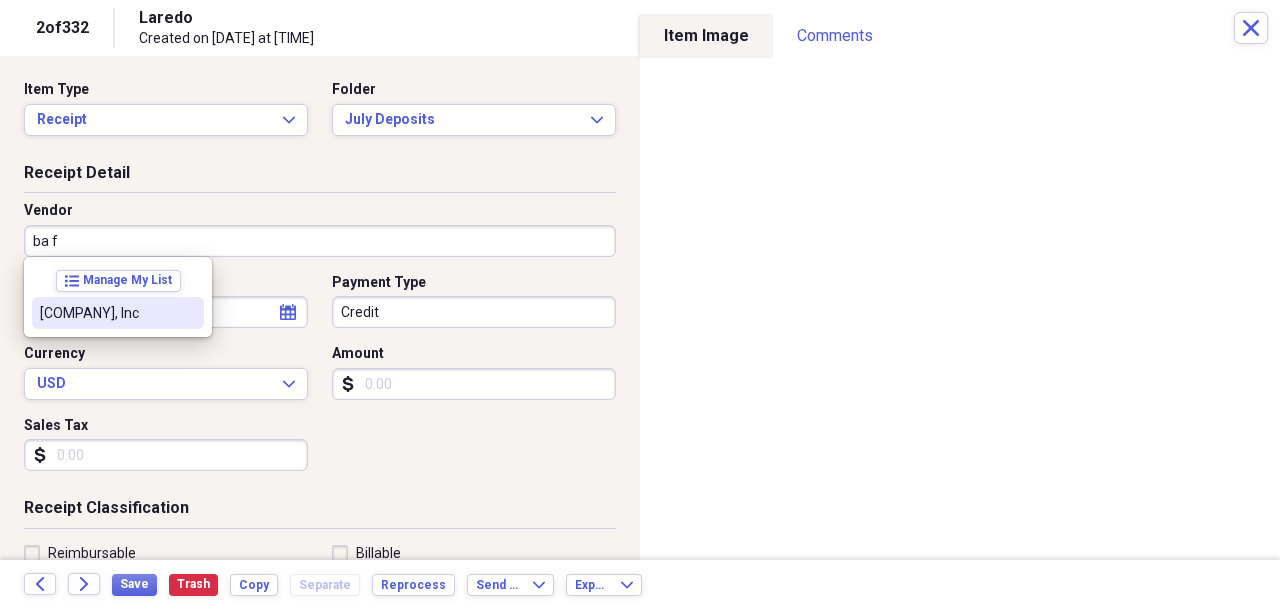 click on "[COMPANY], Inc" at bounding box center (106, 313) 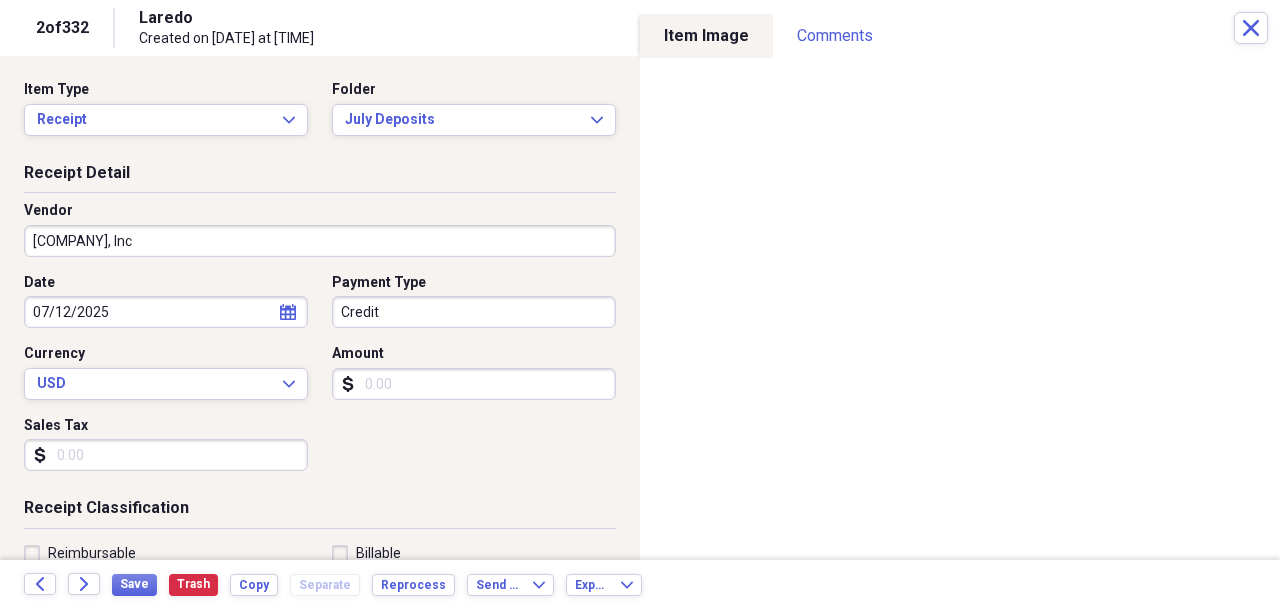 type on "Payroll Deposit" 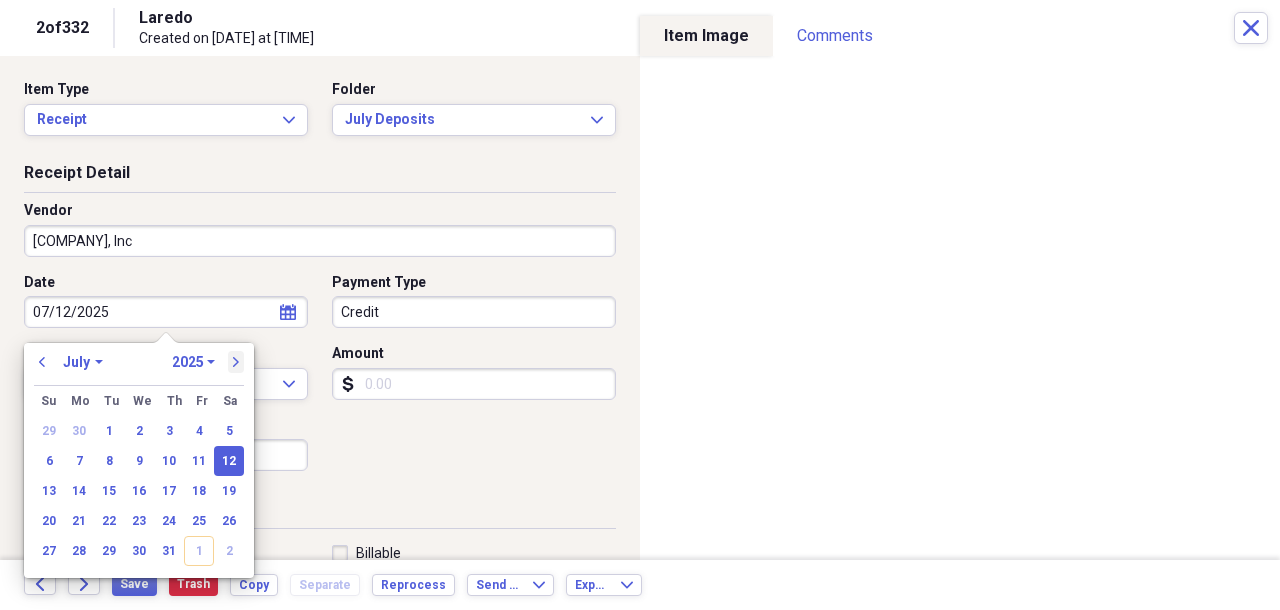 click on "next" at bounding box center [236, 362] 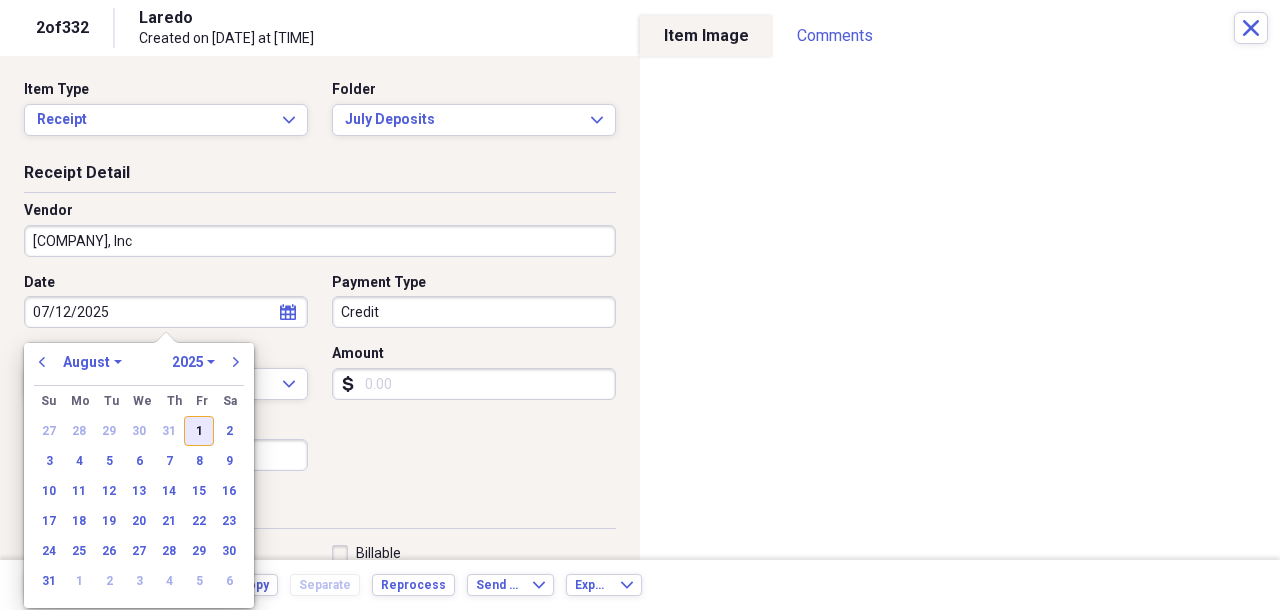 click on "1" at bounding box center (199, 431) 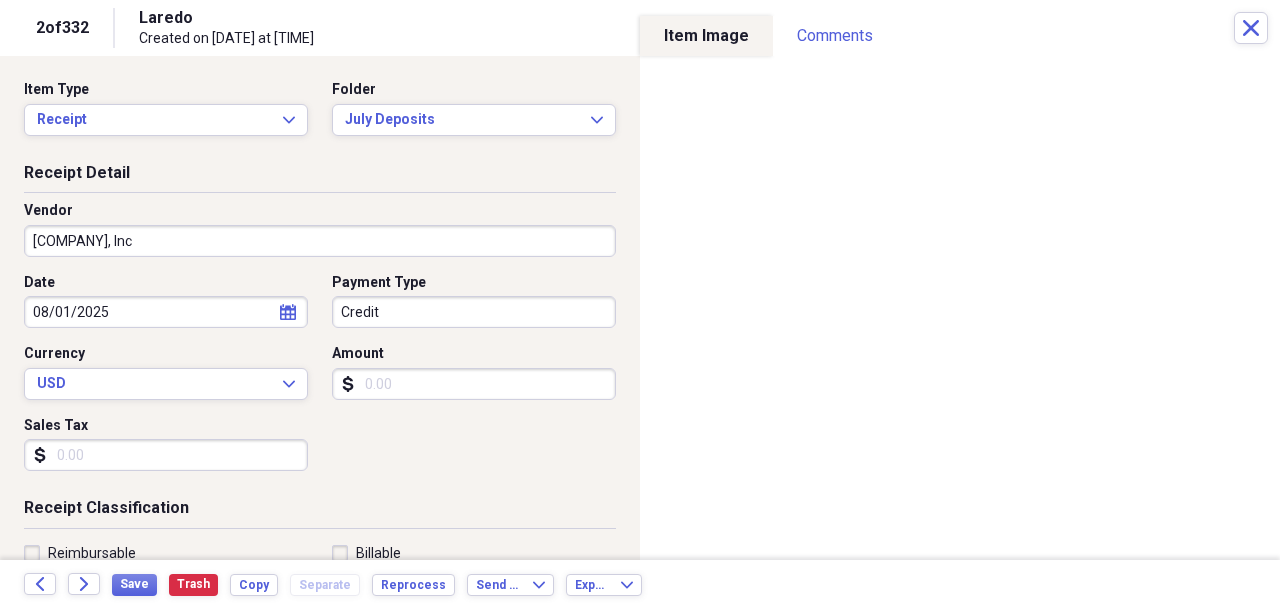 click on "Organize My Files 99+ Collapse Unfiled Needs Review 99+ Unfiled All Files Unfiled Unfiled Unfiled Saved Reports Collapse My Cabinet My Cabinet Add Folder Folder April Receipts 2017 Add Folder Folder June Receipts 2017 Add Folder Folder Migrated Contacts Add Folder Expand Folder Migrated Documents Add Folder Folder Migrated Inbox Add Folder Expand Folder Migrated Receipts Add Folder Expand Folder [FIRST] Payroll Add Folder Folder [FIRST] ILIT Add Folder Expand Folder [COMPANY] Add Folder Expand Folder [COMPANY] [PRODUCT] Add Folder Folder Best Buy Statements Add Folder Folder [COMPANY] Add Folder Expand Folder Capital One X Add Folder Expand Folder Chase Credit Card Add Folder Expand Folder Chase Sapphire Add Folder Expand Folder HSA Add Folder Expand Folder [FIRST] Payroll Add Folder Folder [CITY] Country Club Add Folder Expand Folder MZ Payroll Add Folder Folder OPMA ILIT Add Folder Expand Folder Optima Add Folder Expand Folder [FIRST] Payroll Add Folder Expand Folder Santander Serfin Add Folder [COMPANY]" at bounding box center (640, 305) 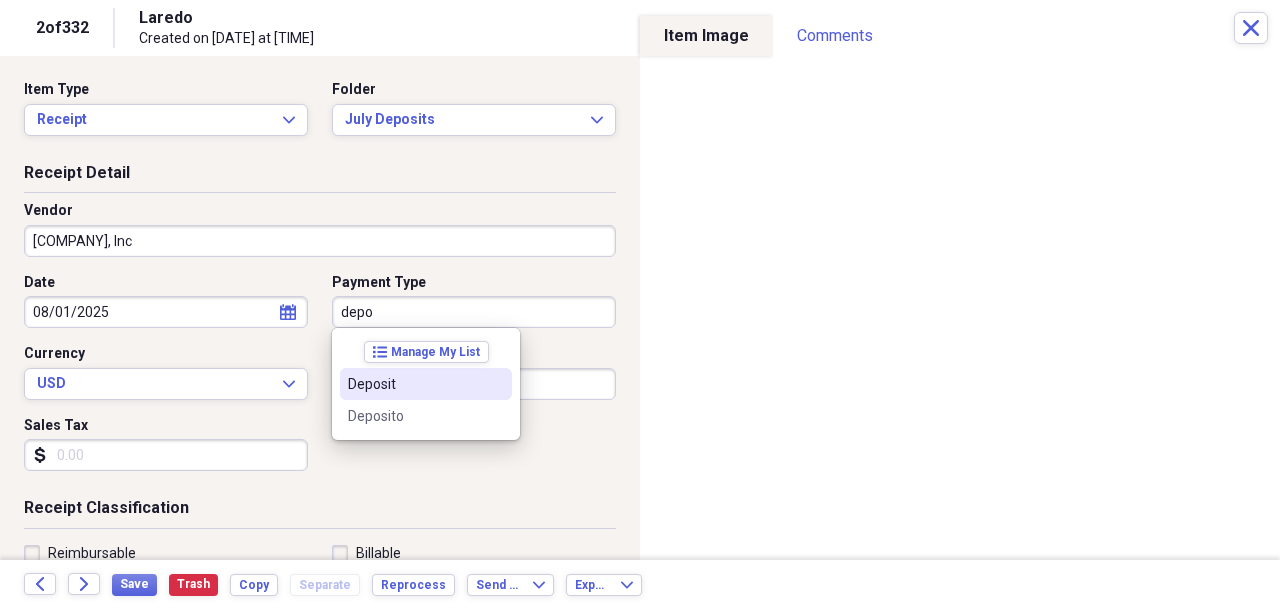 click on "Deposit" at bounding box center [414, 384] 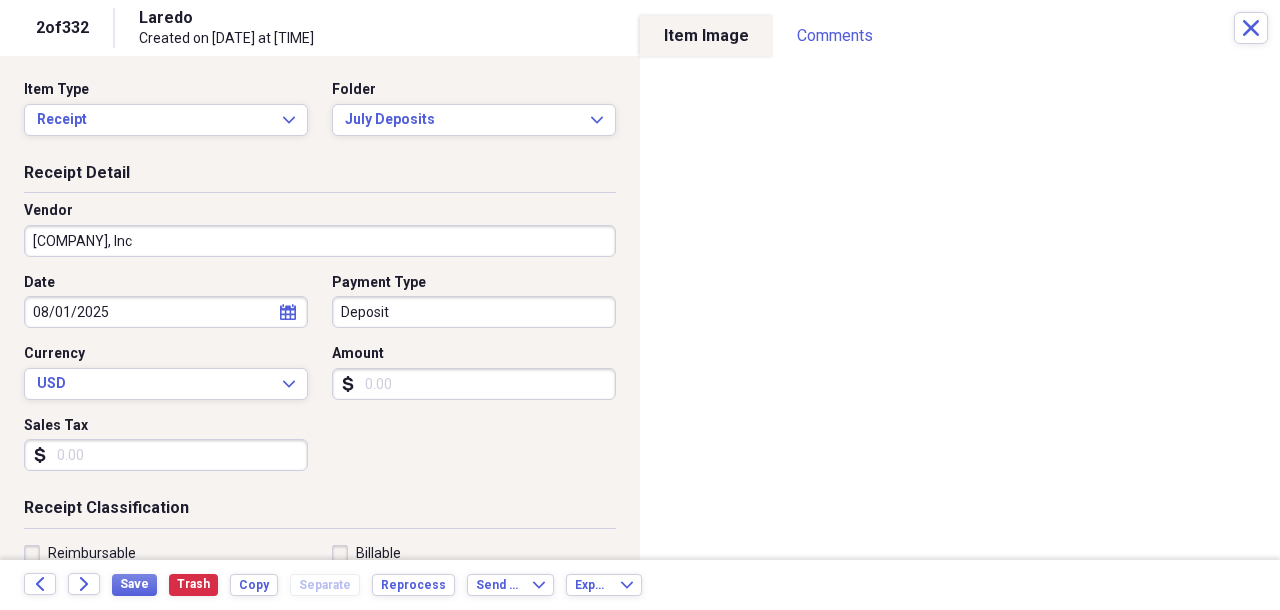 click on "Amount" at bounding box center [474, 384] 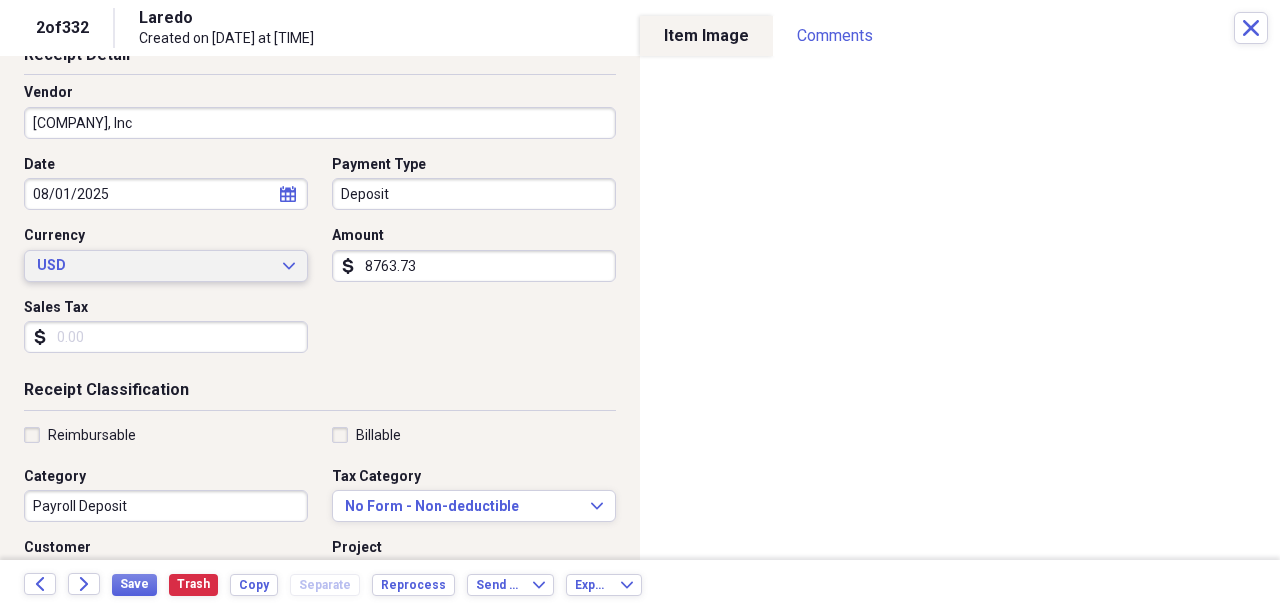 scroll, scrollTop: 139, scrollLeft: 0, axis: vertical 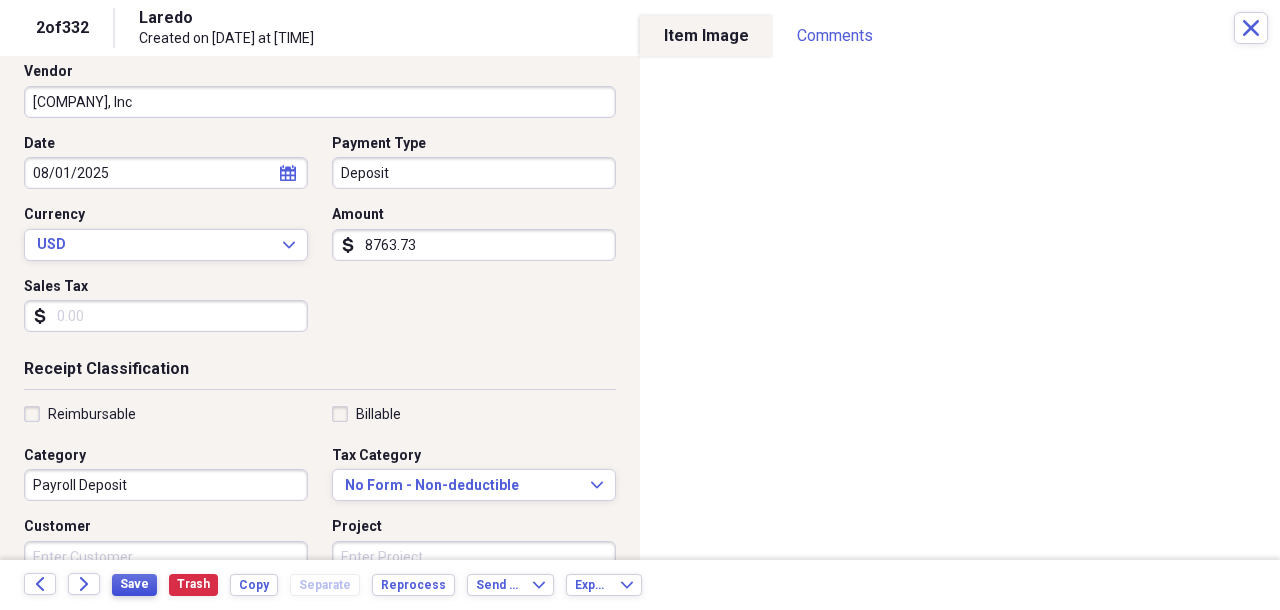 type on "8763.73" 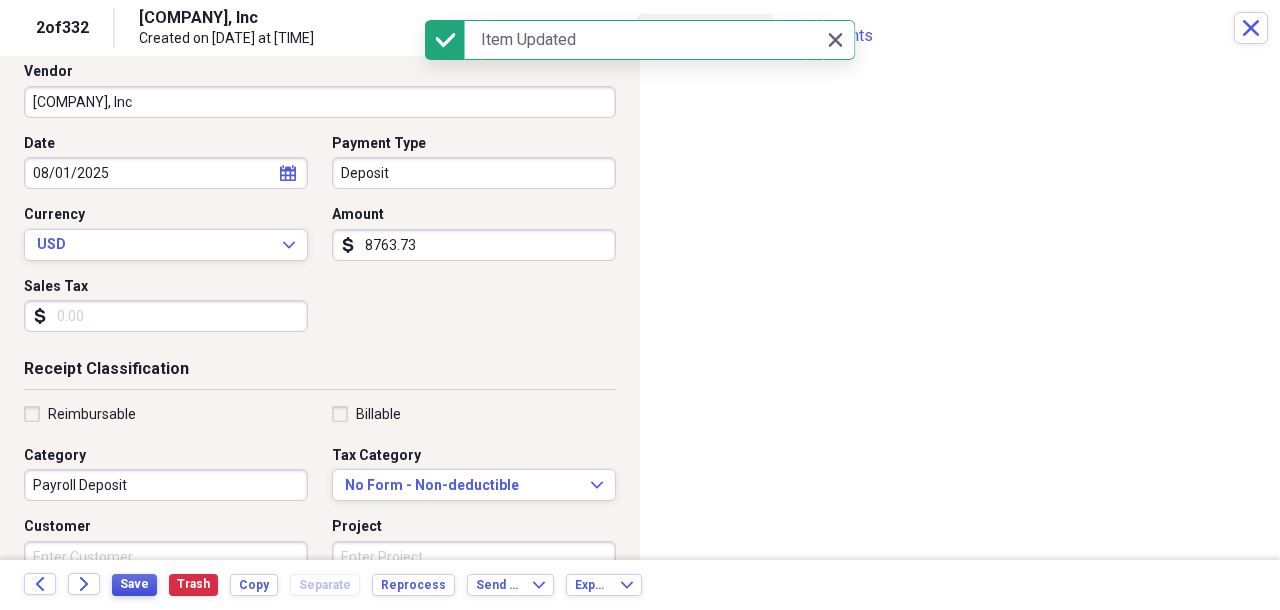 scroll, scrollTop: 0, scrollLeft: 0, axis: both 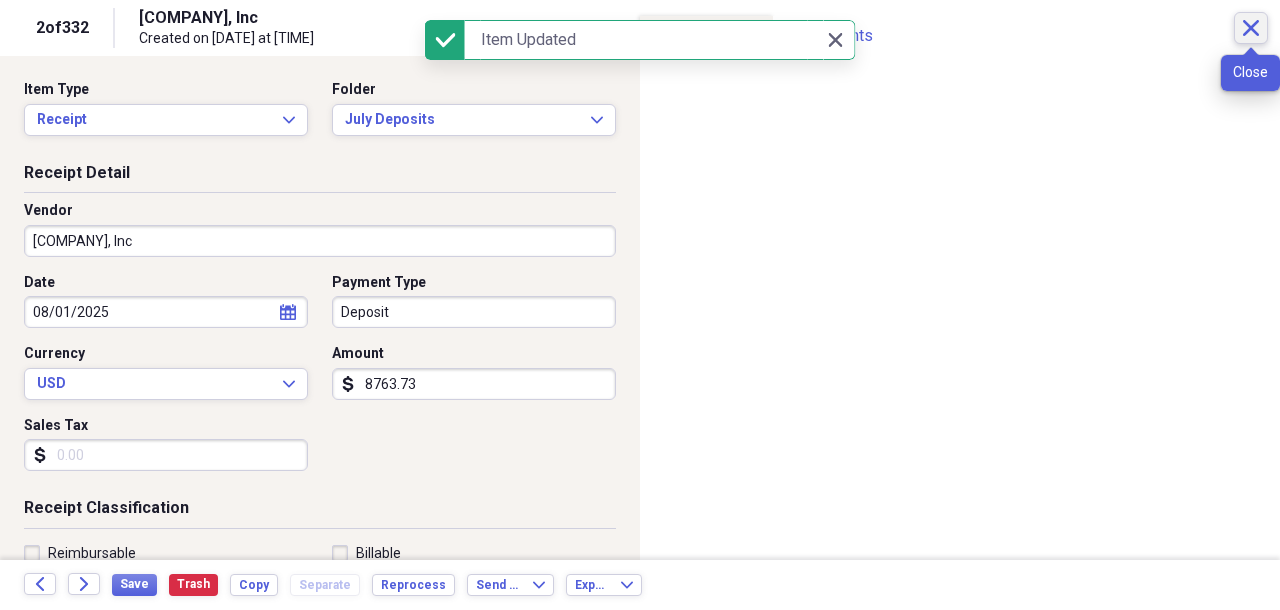 click on "Close" at bounding box center (1251, 28) 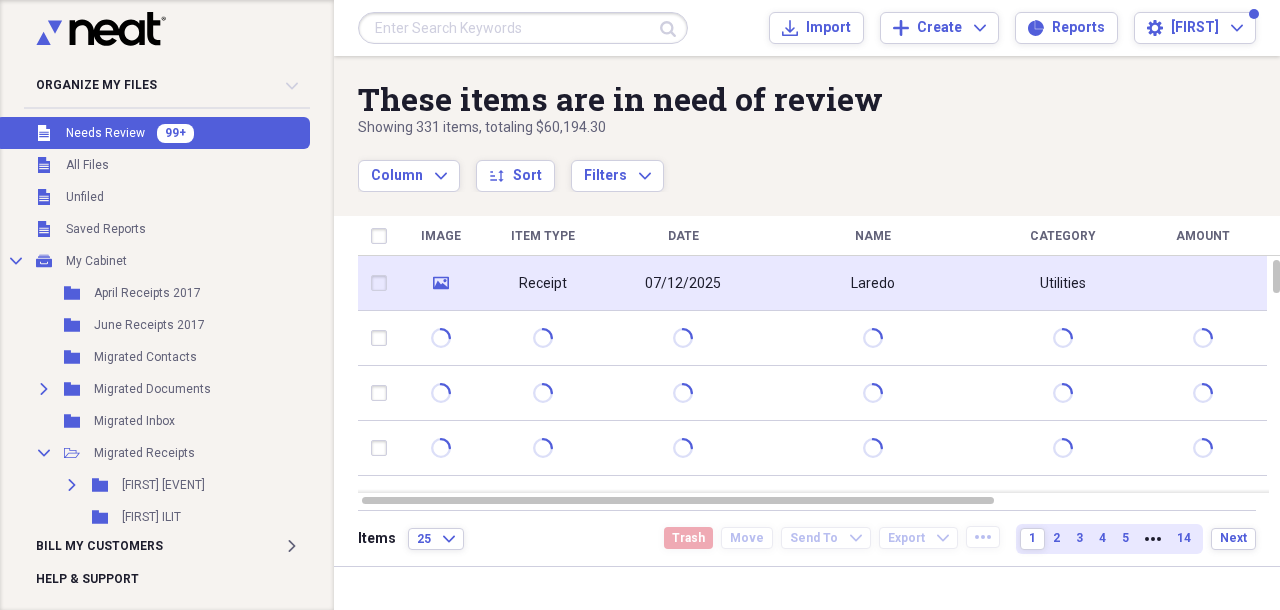 click on "Laredo" at bounding box center (873, 284) 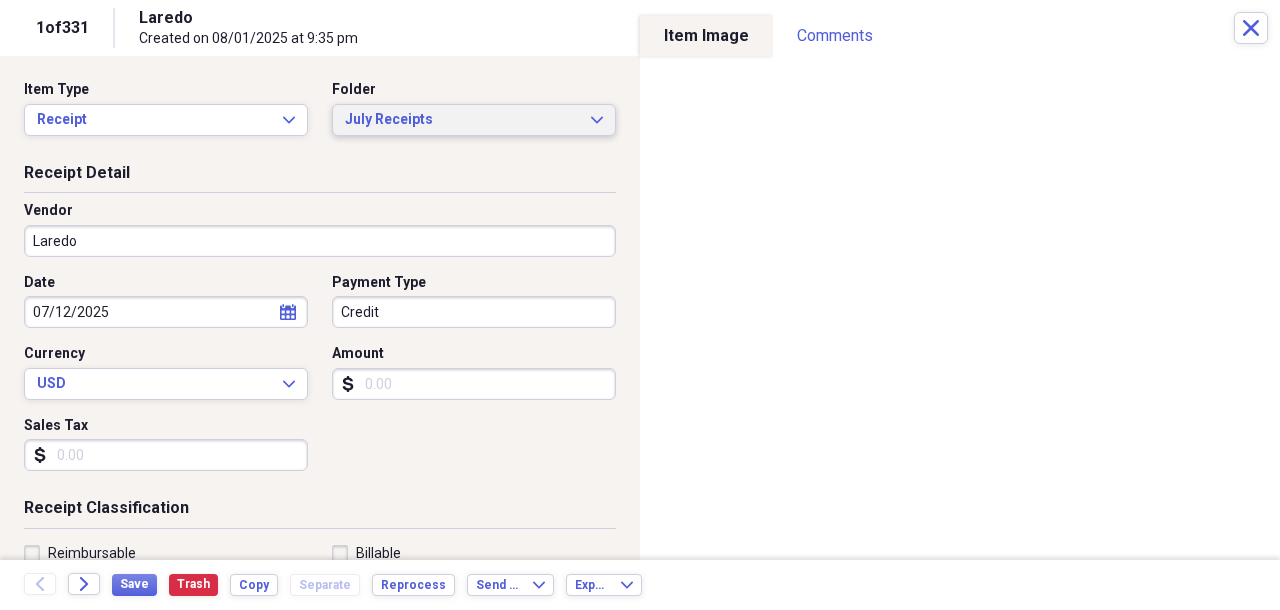 click on "July Receipts" at bounding box center (462, 120) 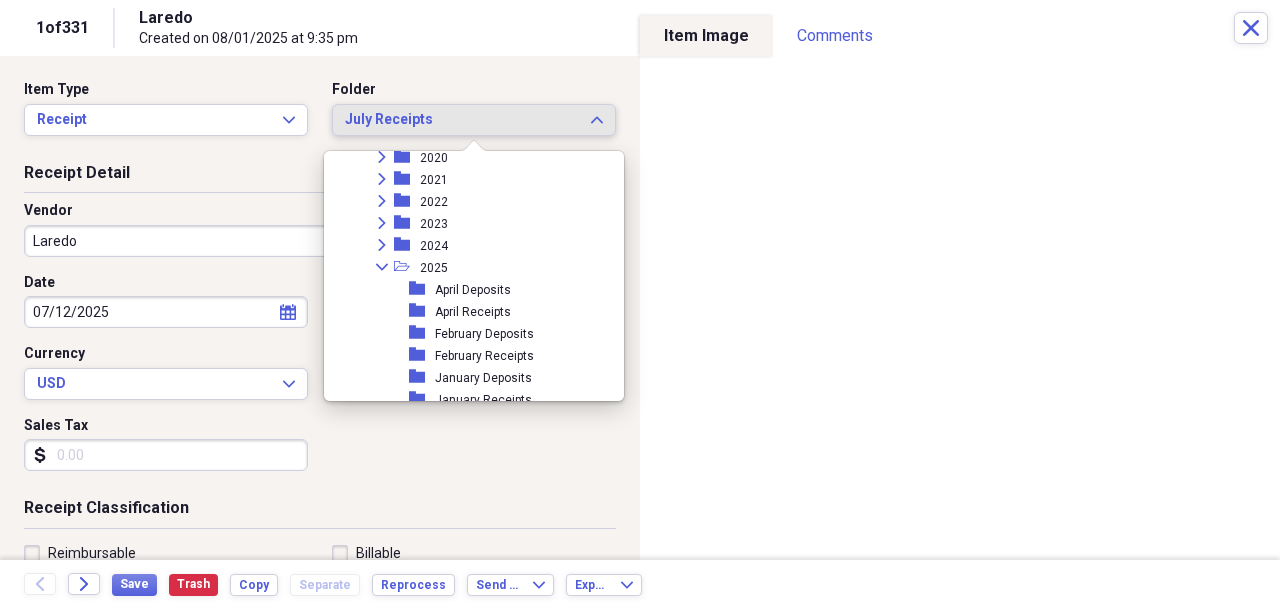 scroll, scrollTop: 1219, scrollLeft: 0, axis: vertical 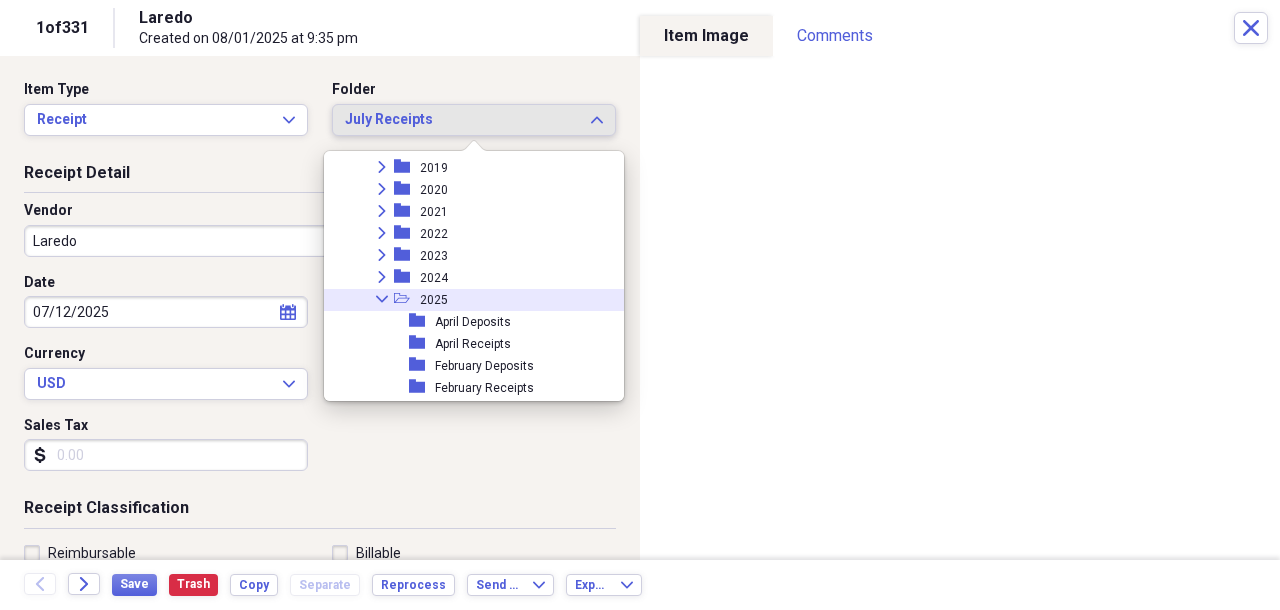 click on "Collapse" 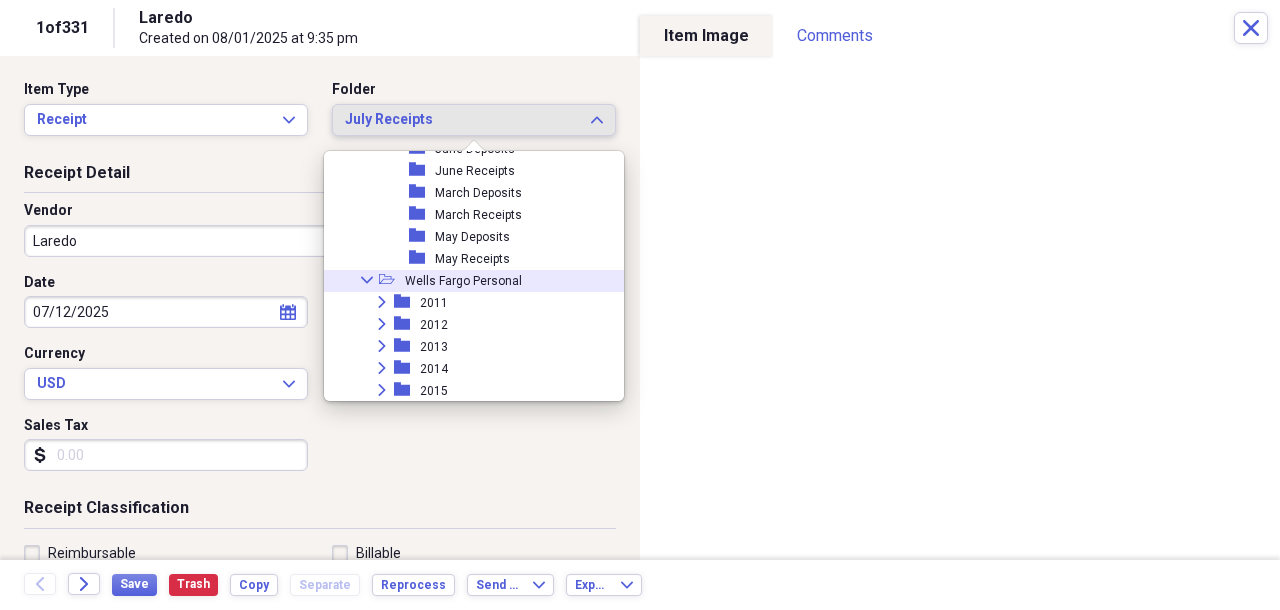 click on "Collapse" 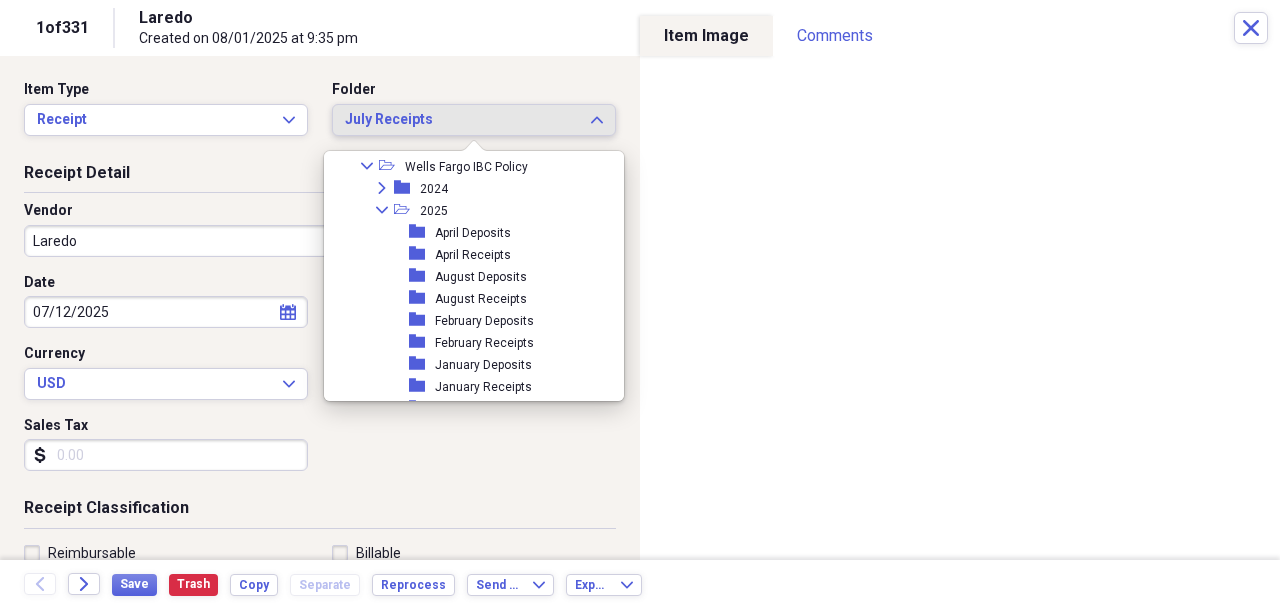 scroll, scrollTop: 571, scrollLeft: 0, axis: vertical 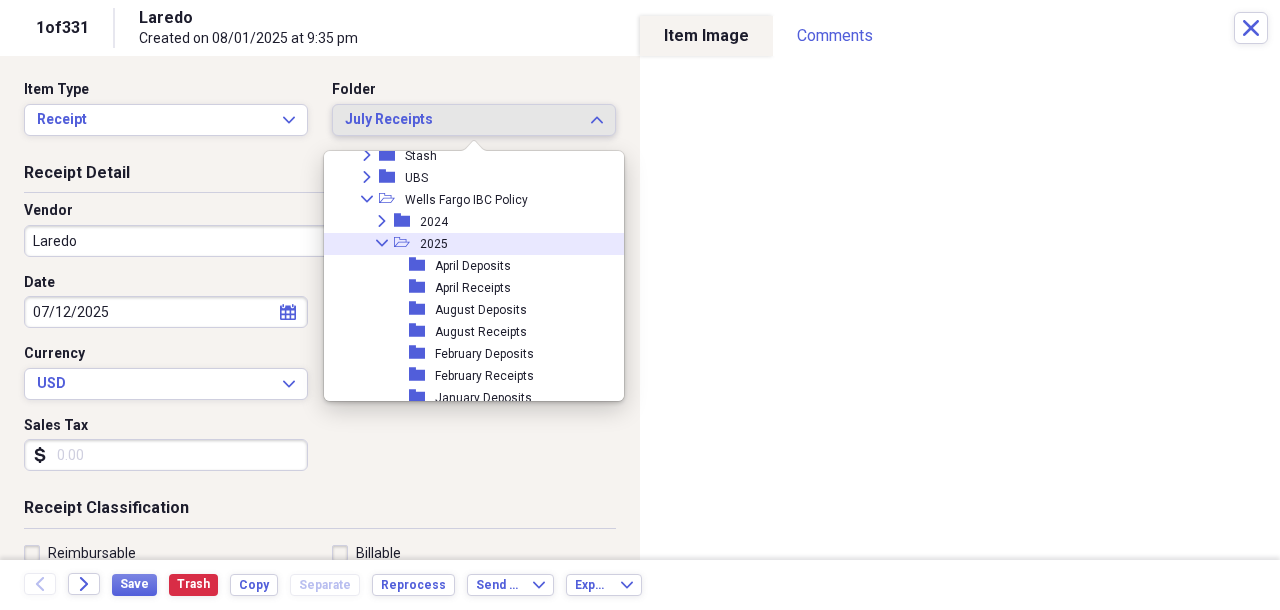 click on "Collapse" at bounding box center [382, 243] 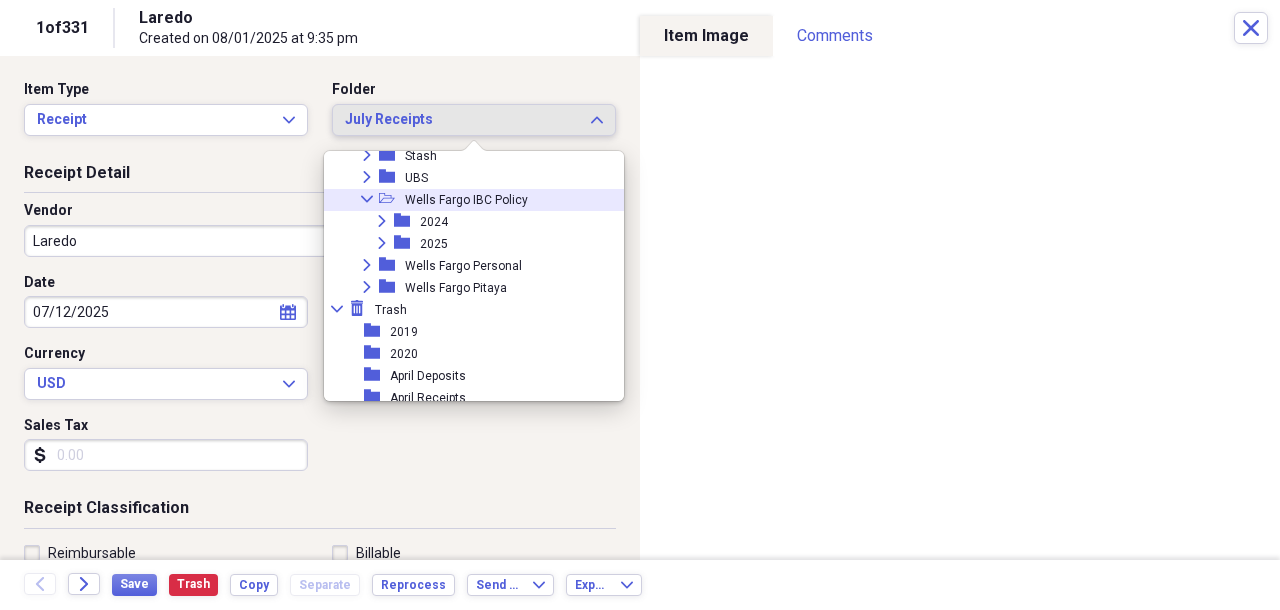 click on "Collapse" 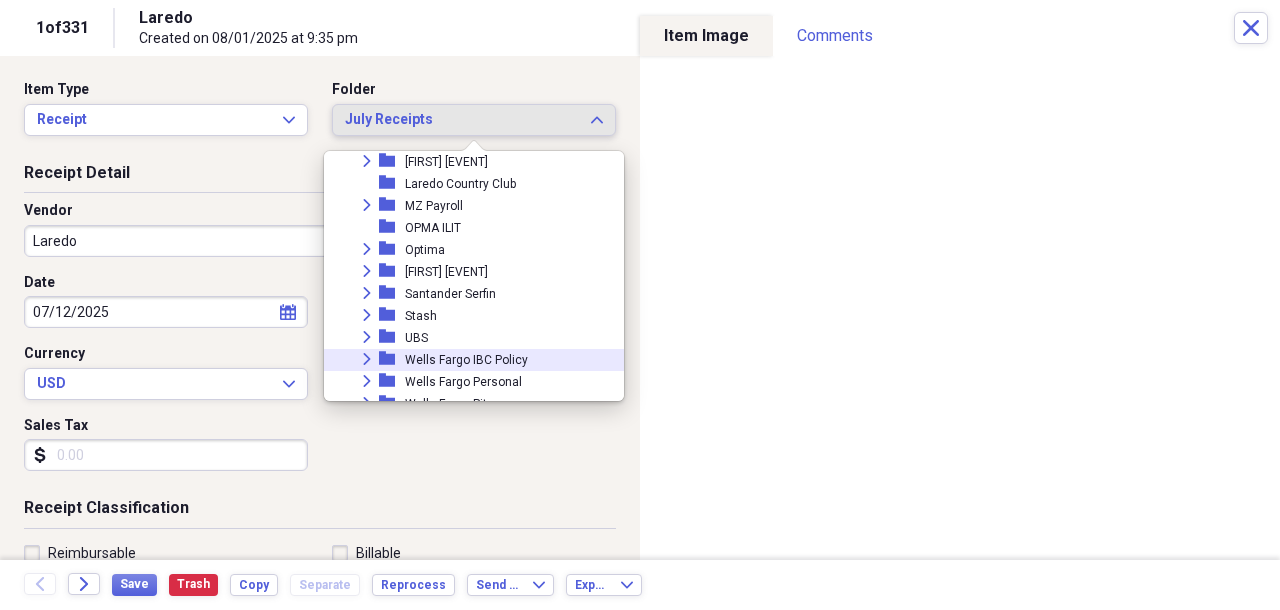scroll, scrollTop: 393, scrollLeft: 0, axis: vertical 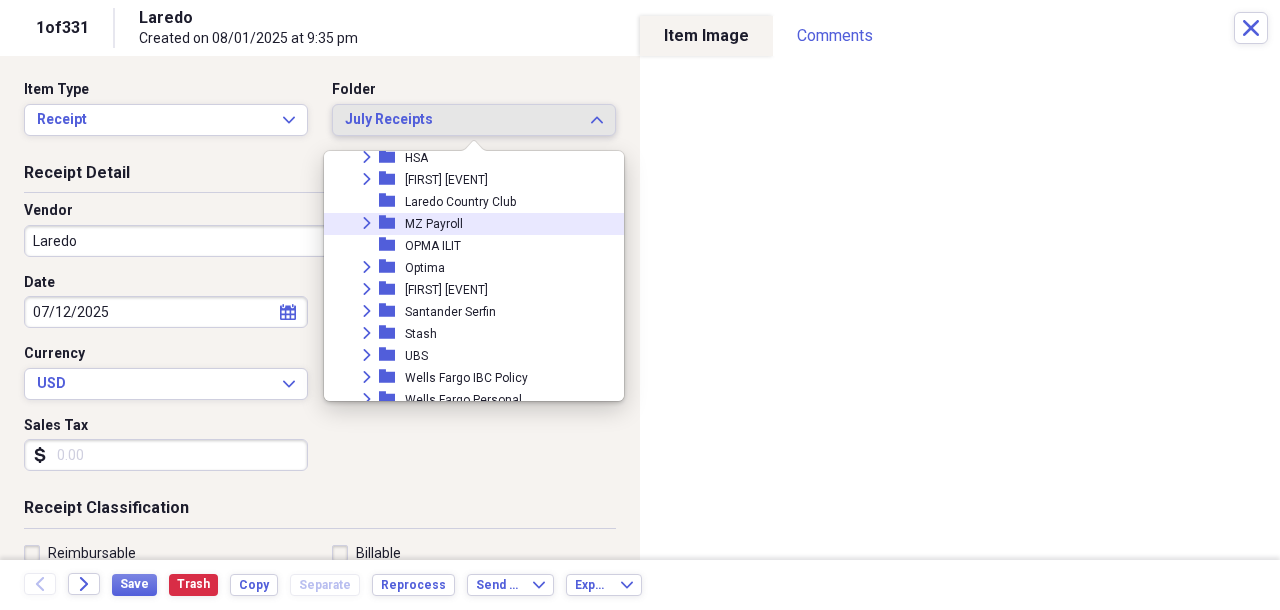 click on "Expand" 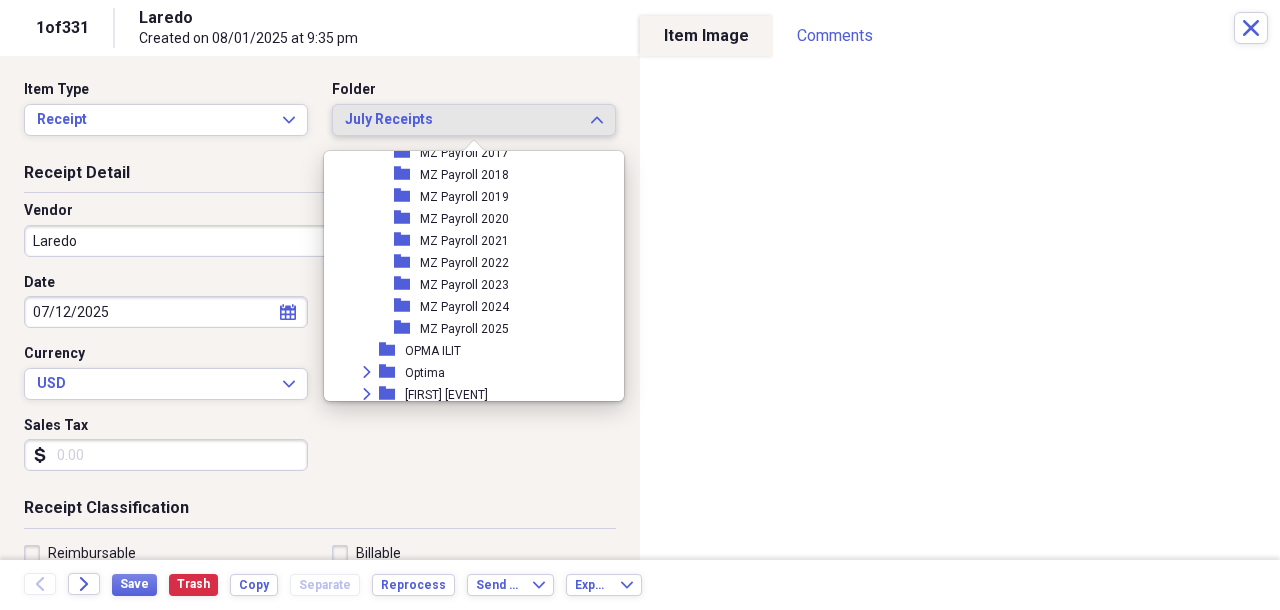 scroll, scrollTop: 637, scrollLeft: 0, axis: vertical 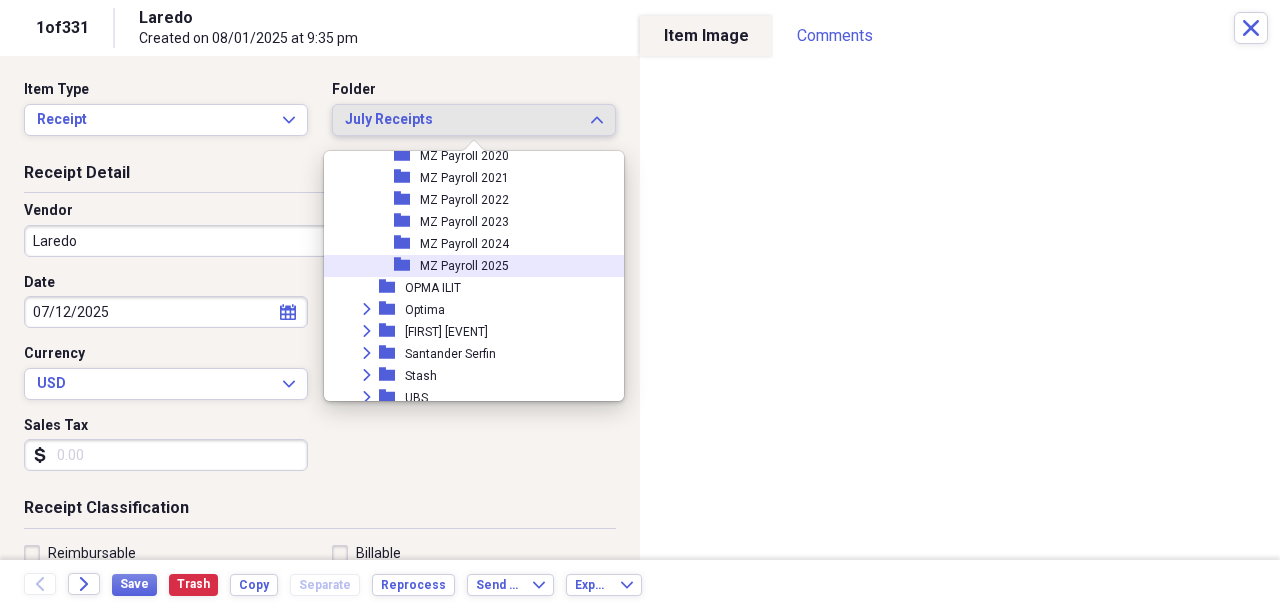 click on "MZ Payroll 2025" at bounding box center (464, 266) 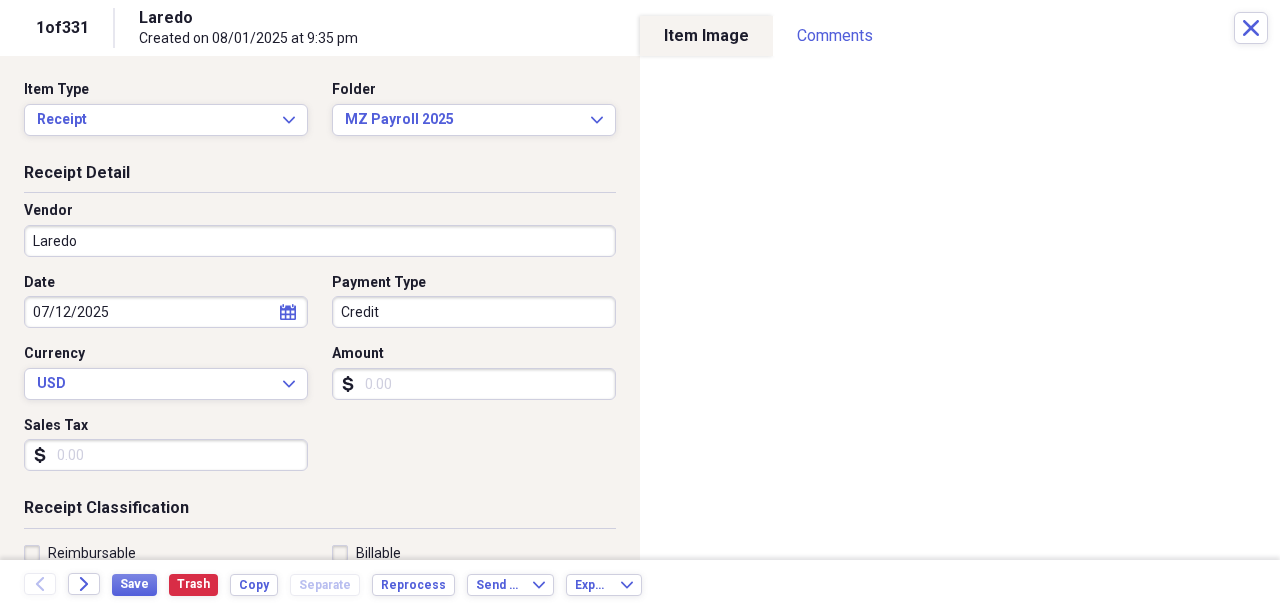 click on "Laredo" at bounding box center [320, 241] 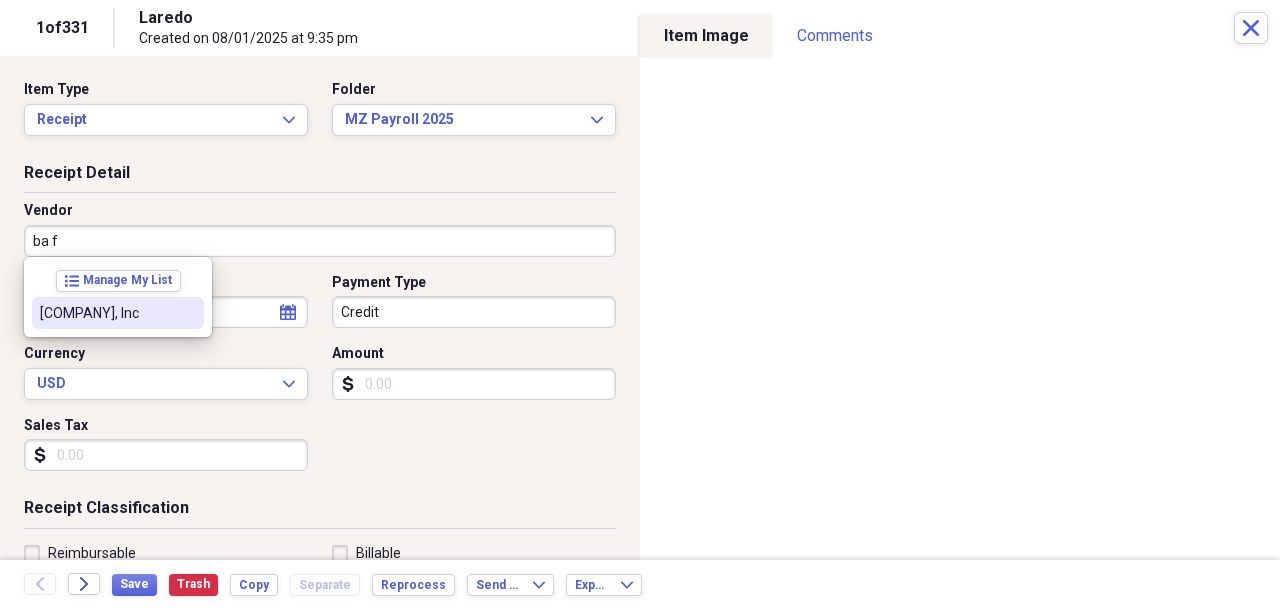click on "[COMPANY], Inc" at bounding box center [106, 313] 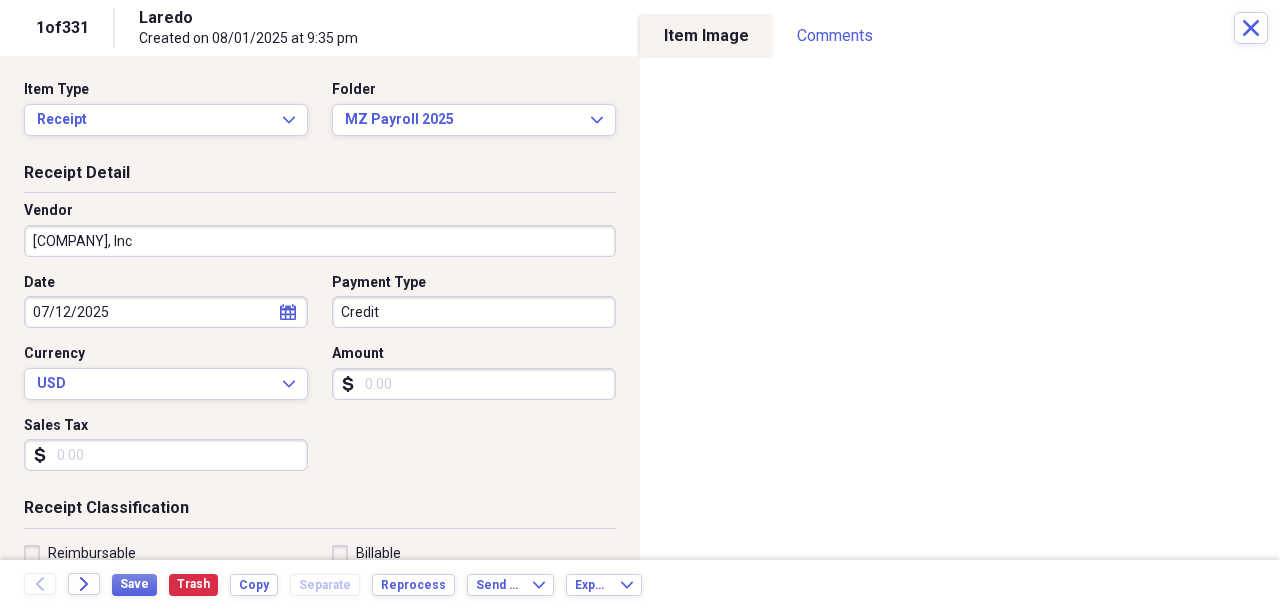 type on "Payroll Deposit" 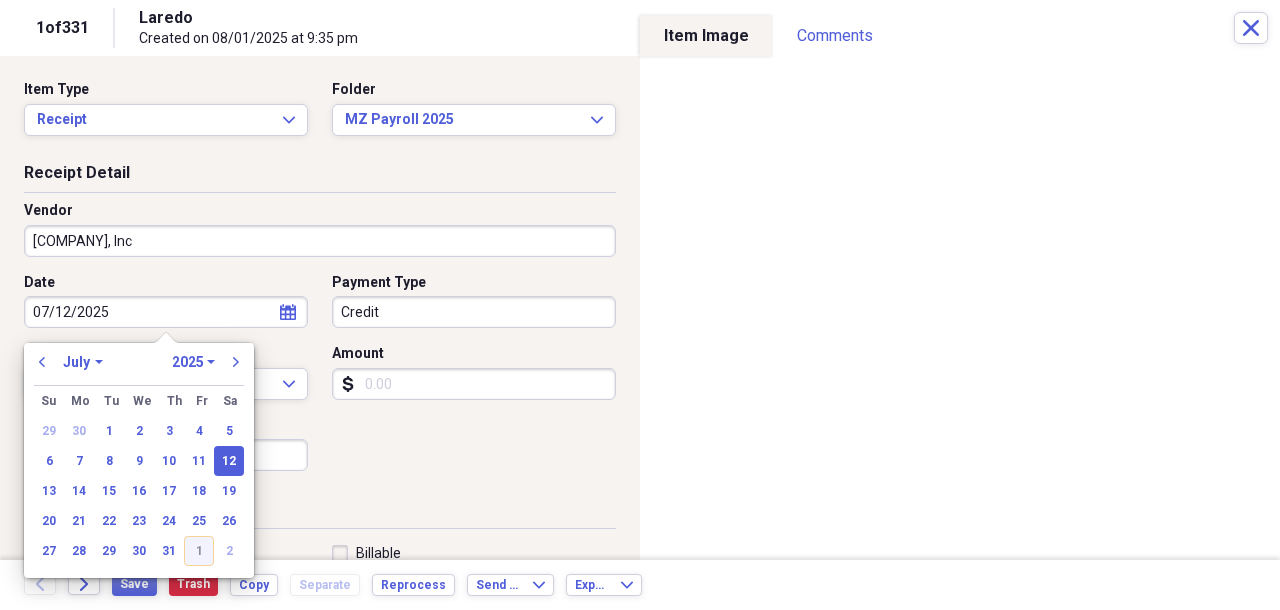 click on "1" at bounding box center (199, 551) 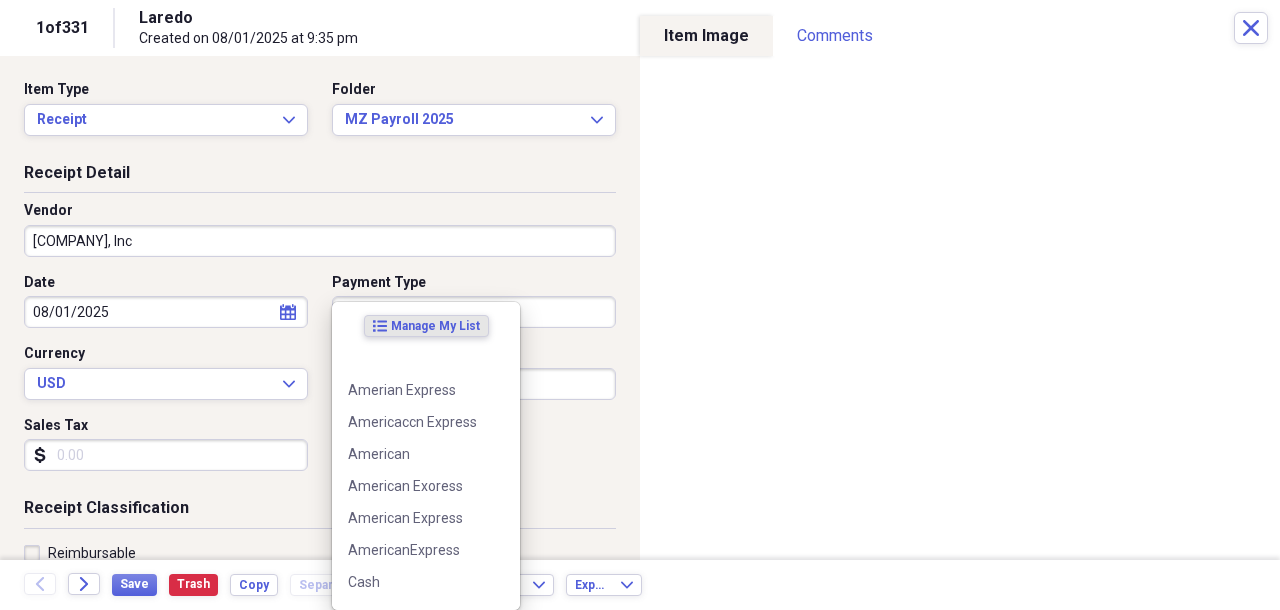 click on "Organize My Files 99+ Collapse Unfiled Needs Review 99+ Unfiled All Files Unfiled Unfiled Unfiled Saved Reports Collapse My Cabinet My Cabinet Add Folder Folder April Receipts 2017 Add Folder Folder June Receipts 2017 Add Folder Folder Migrated Contacts Add Folder Expand Folder Migrated Documents Add Folder Folder Migrated Inbox Add Folder Expand Folder Migrated Receipts Add Folder Expand Folder [FIRST] Payroll Add Folder Folder [FIRST] ILIT Add Folder Expand Folder [COMPANY] Add Folder Expand Folder [COMPANY] [PRODUCT] Add Folder Folder Best Buy Statements Add Folder Folder [COMPANY] Add Folder Expand Folder Capital One X Add Folder Expand Folder Chase Credit Card Add Folder Expand Folder Chase Sapphire Add Folder Expand Folder HSA Add Folder Expand Folder [FIRST] Payroll Add Folder Folder [CITY] Country Club Add Folder Expand Folder MZ Payroll Add Folder Folder OPMA ILIT Add Folder Expand Folder Optima Add Folder Expand Folder [FIRST] Payroll Add Folder Expand Folder Santander Serfin Add Folder [COMPANY]" at bounding box center (640, 305) 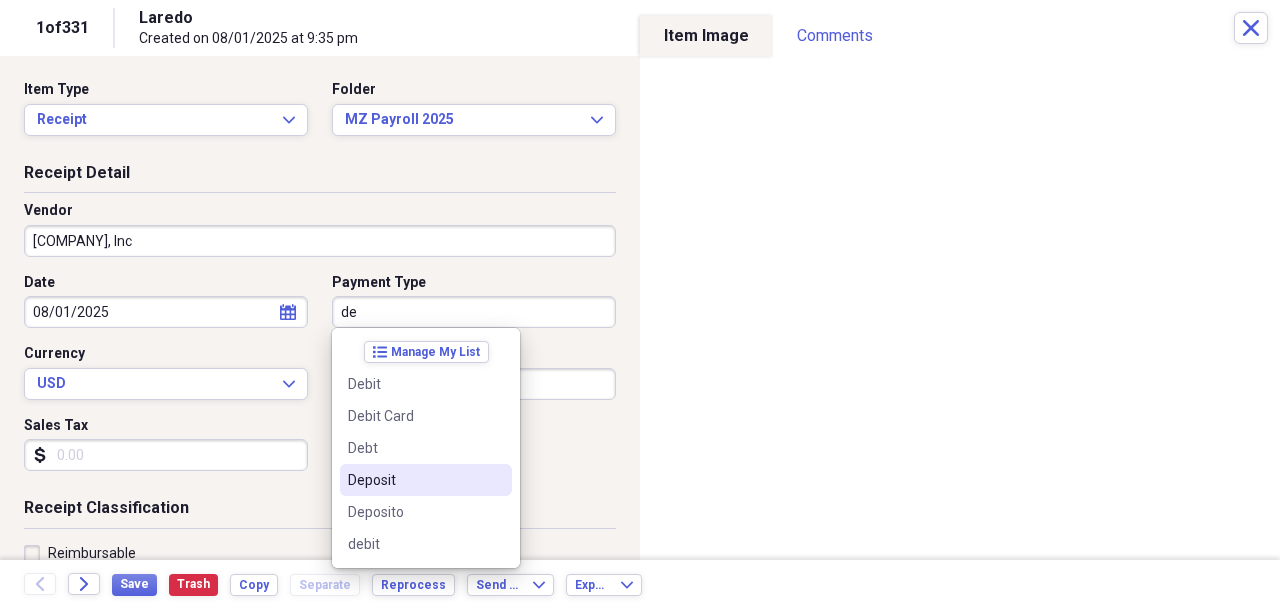 click on "Deposit" at bounding box center [414, 480] 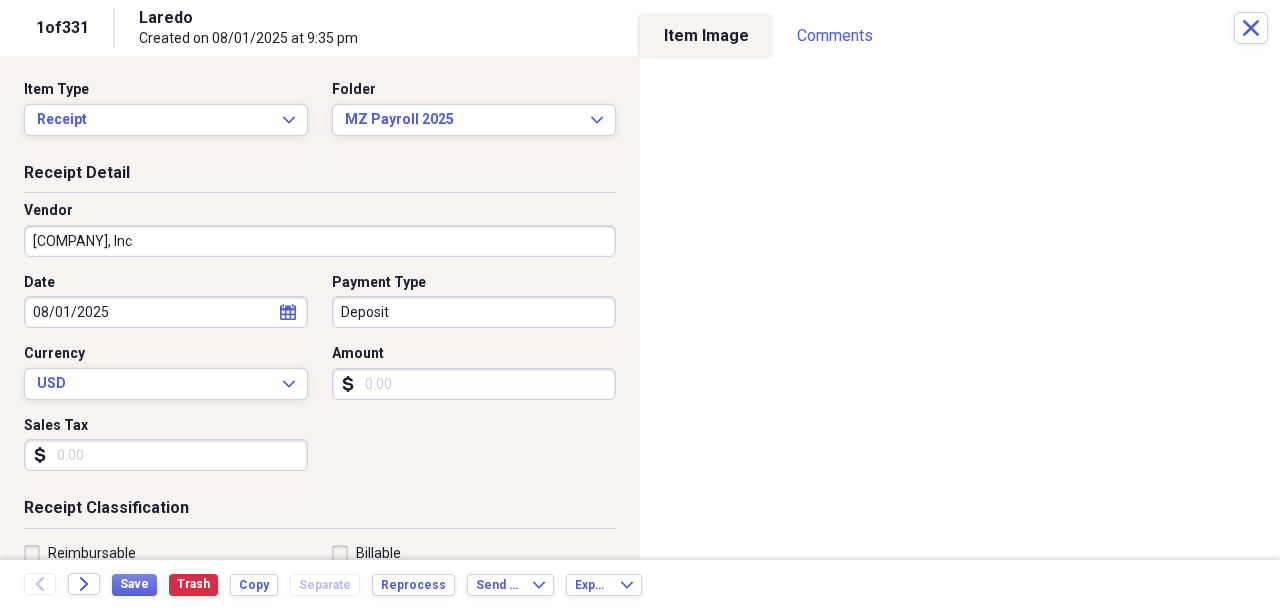 click on "Amount" at bounding box center (474, 384) 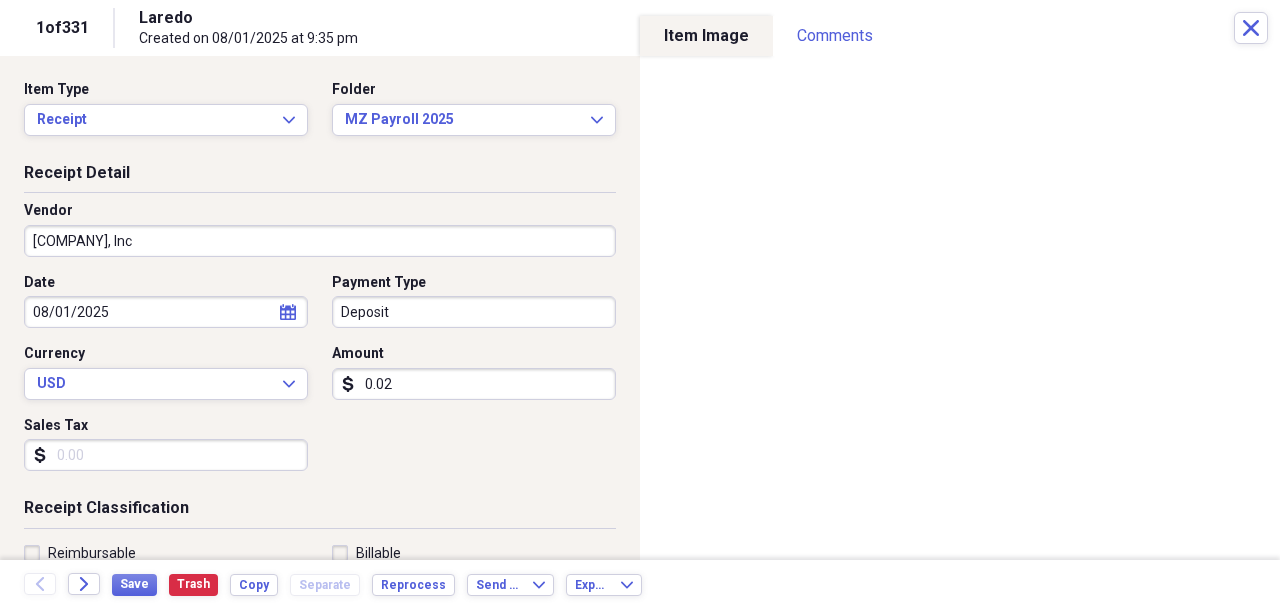 type on "0.02" 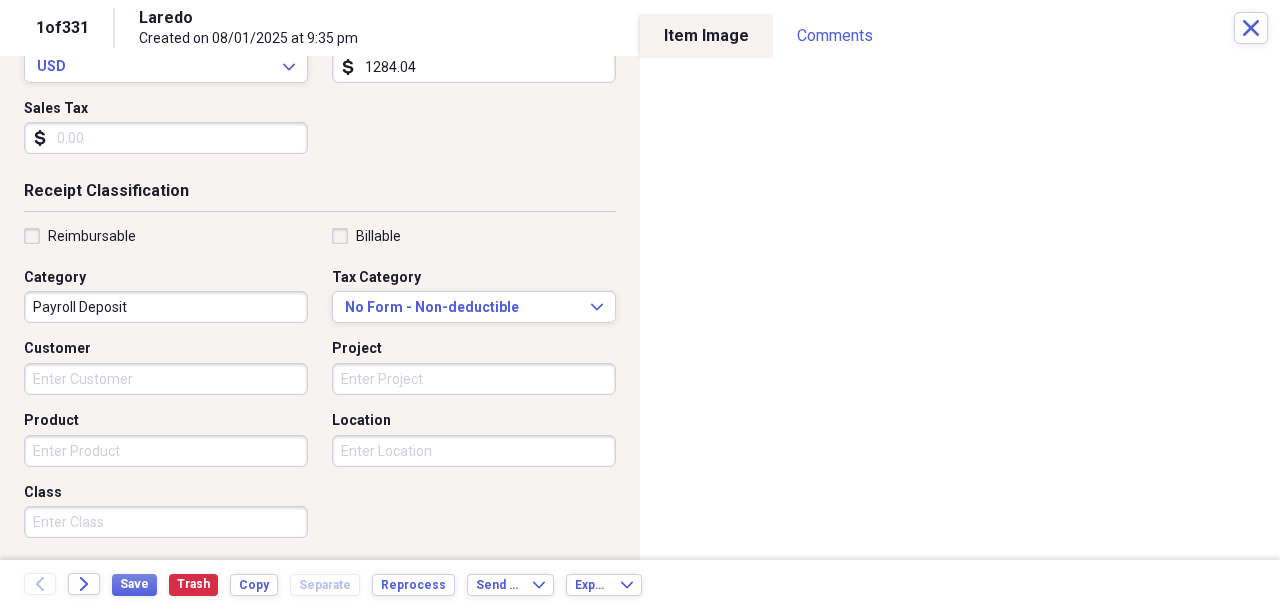 scroll, scrollTop: 326, scrollLeft: 0, axis: vertical 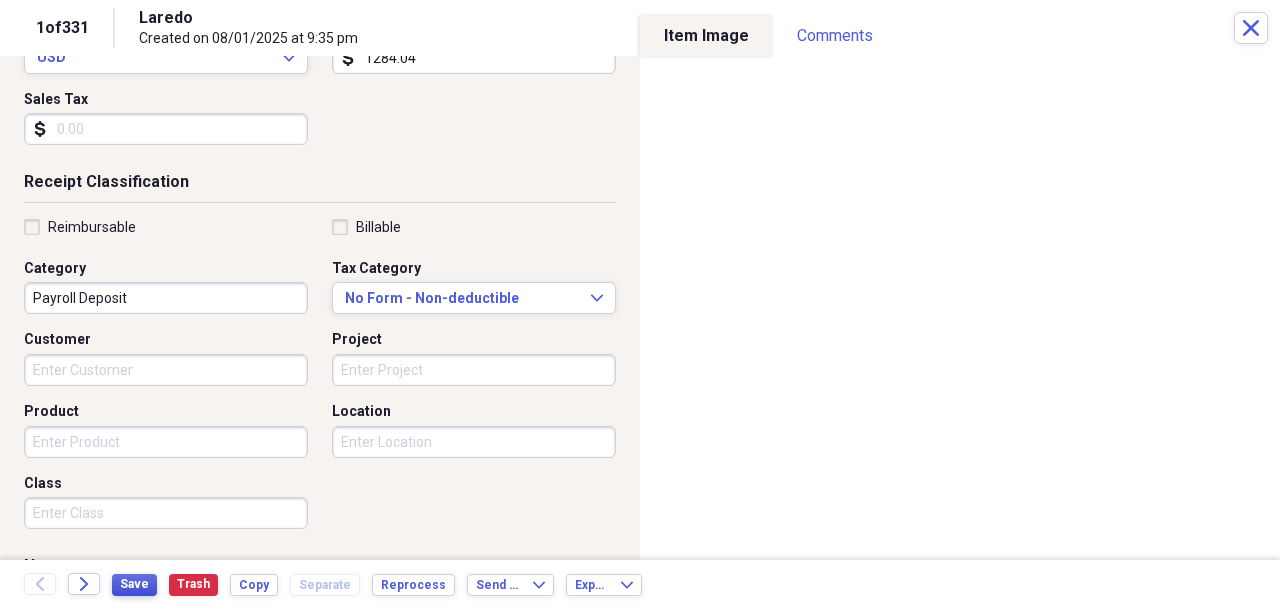 type on "1284.04" 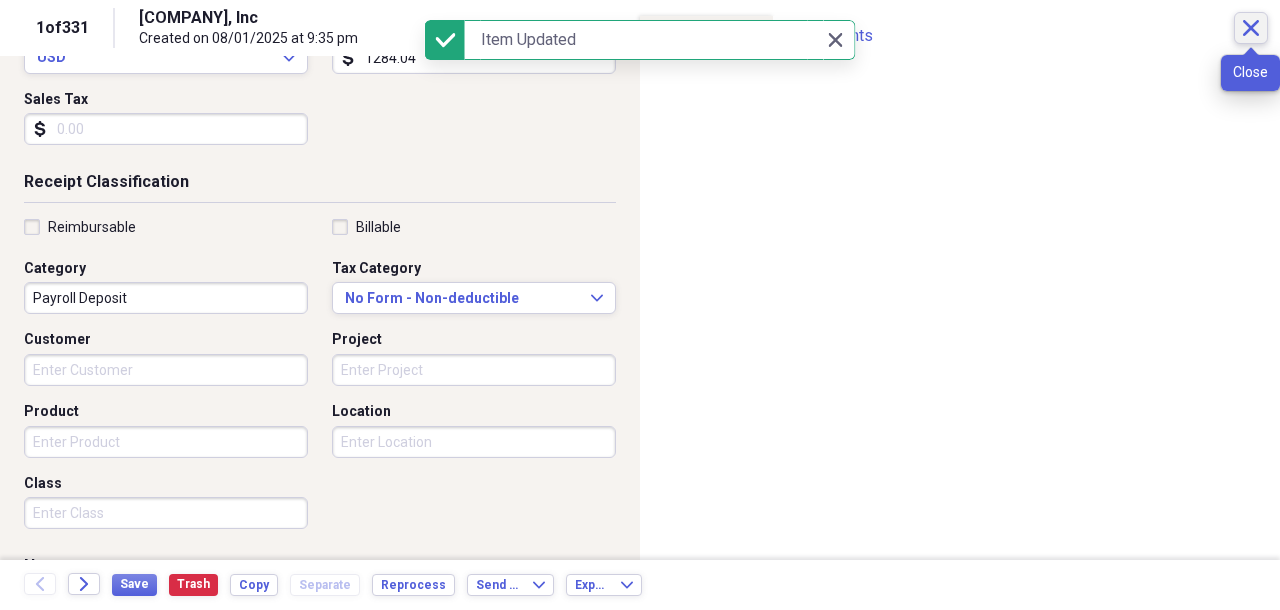 click on "Close" 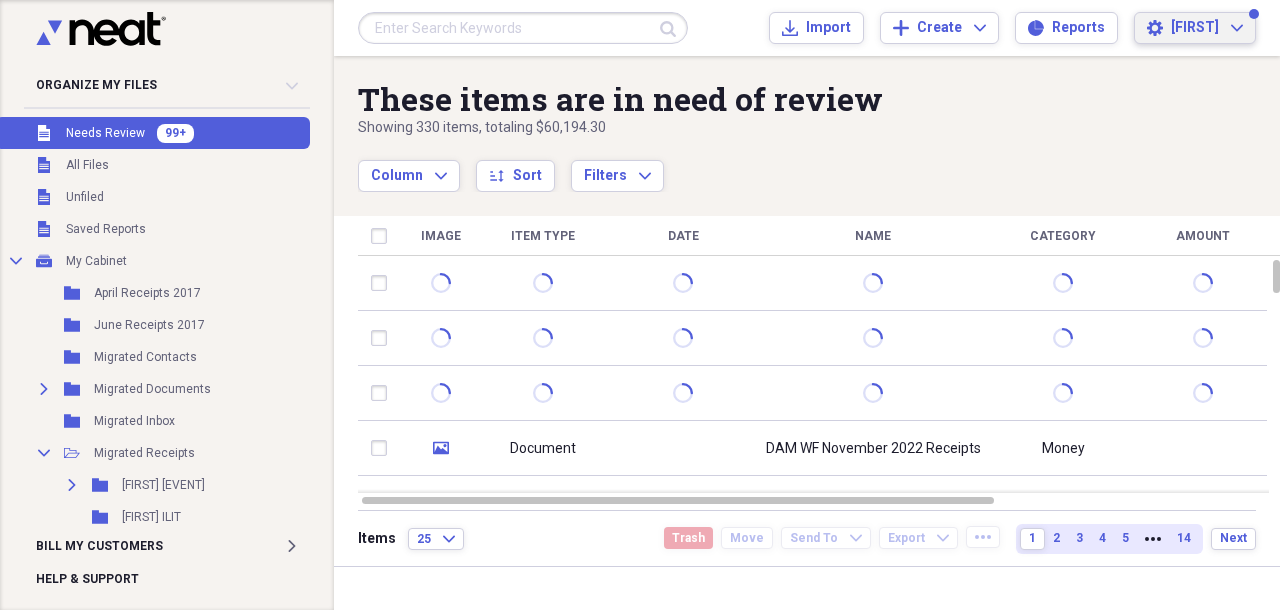click on "Expand" 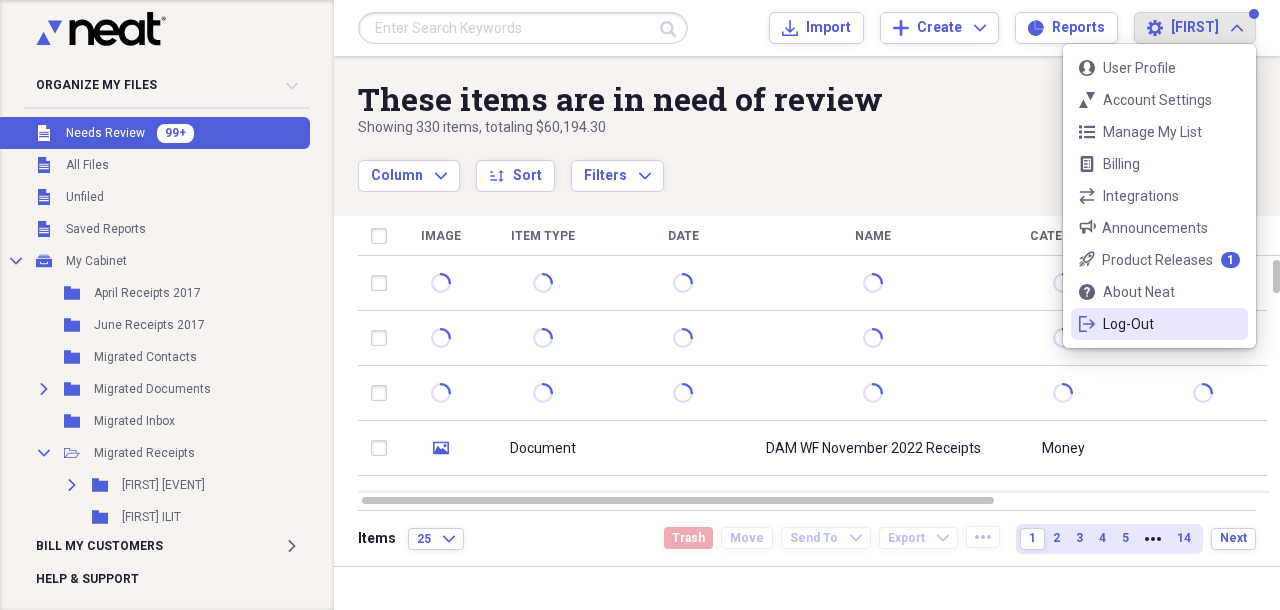click on "Log-Out" at bounding box center [1159, 324] 